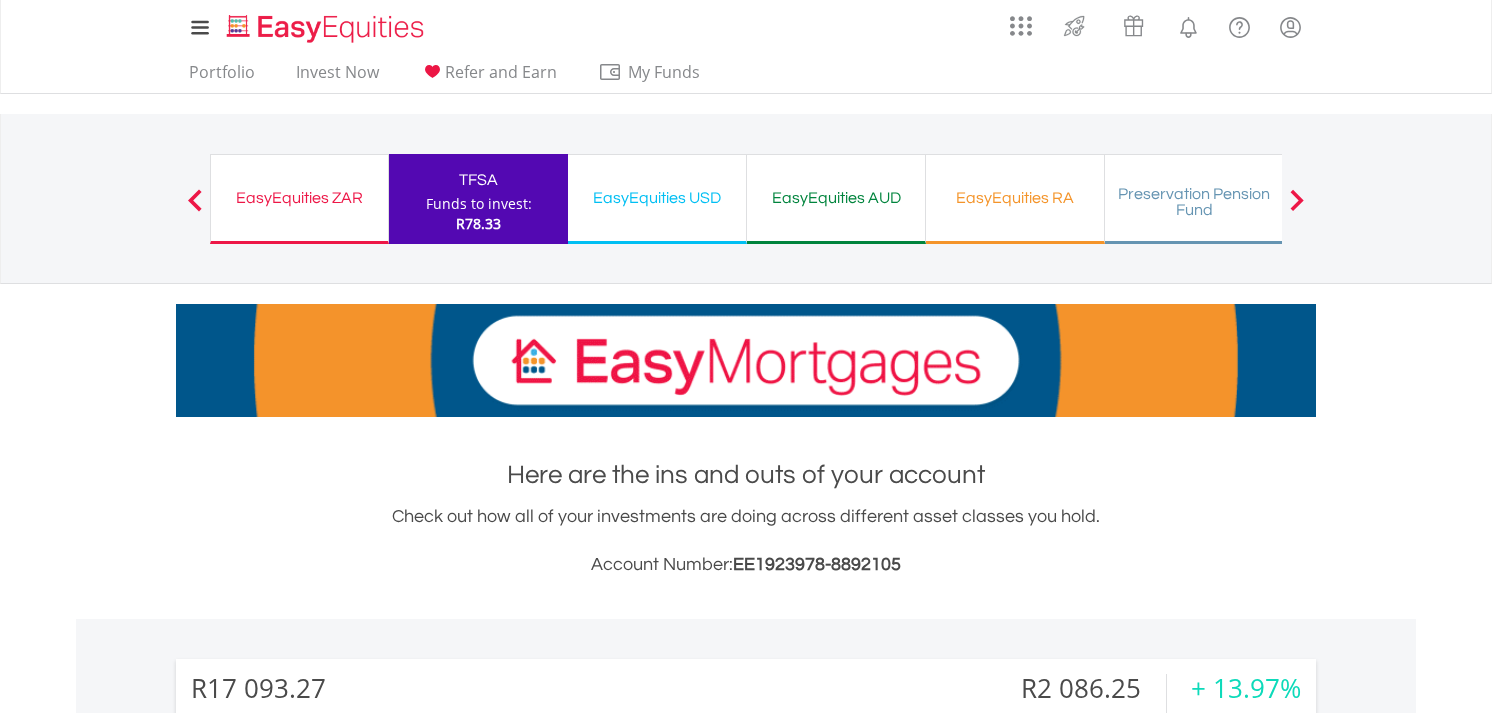 scroll, scrollTop: 0, scrollLeft: 0, axis: both 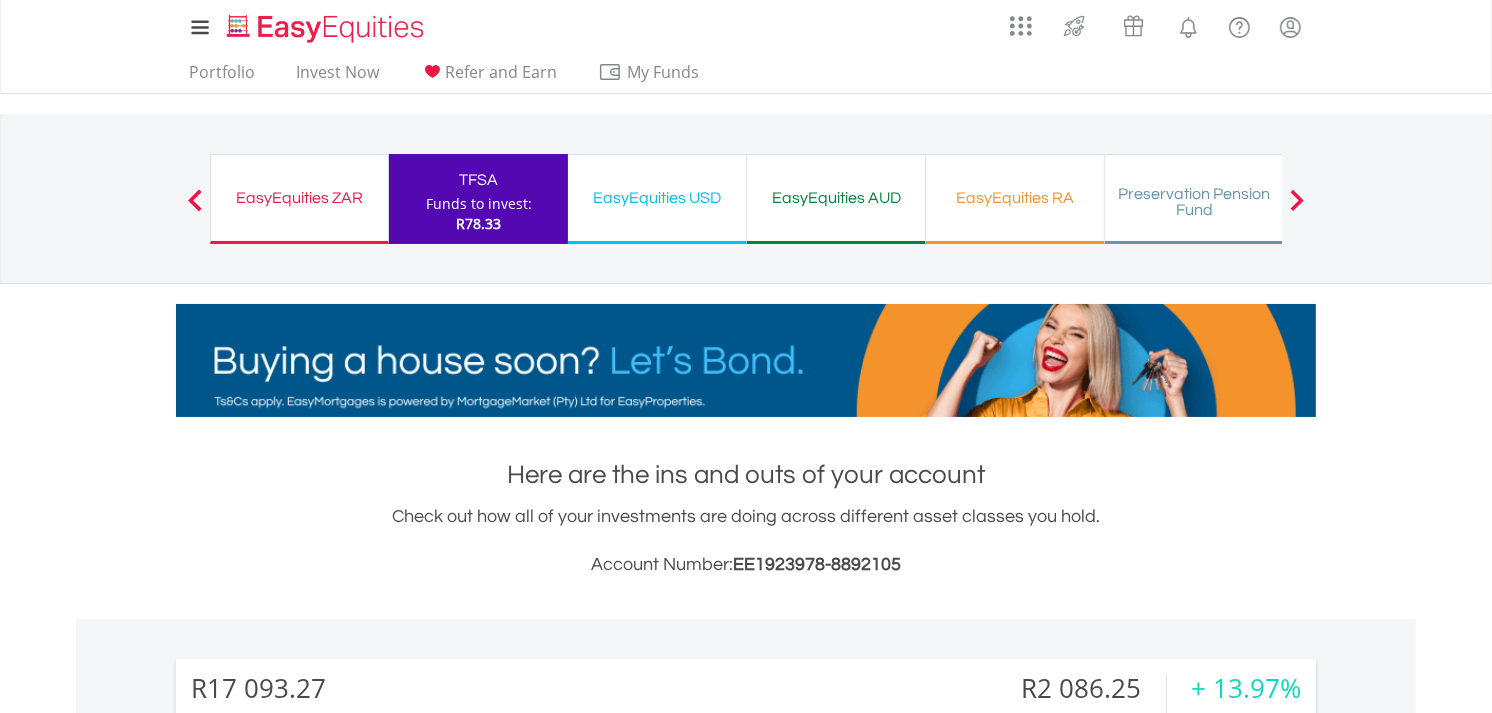 click on "EasyEquities AUD" at bounding box center [836, 198] 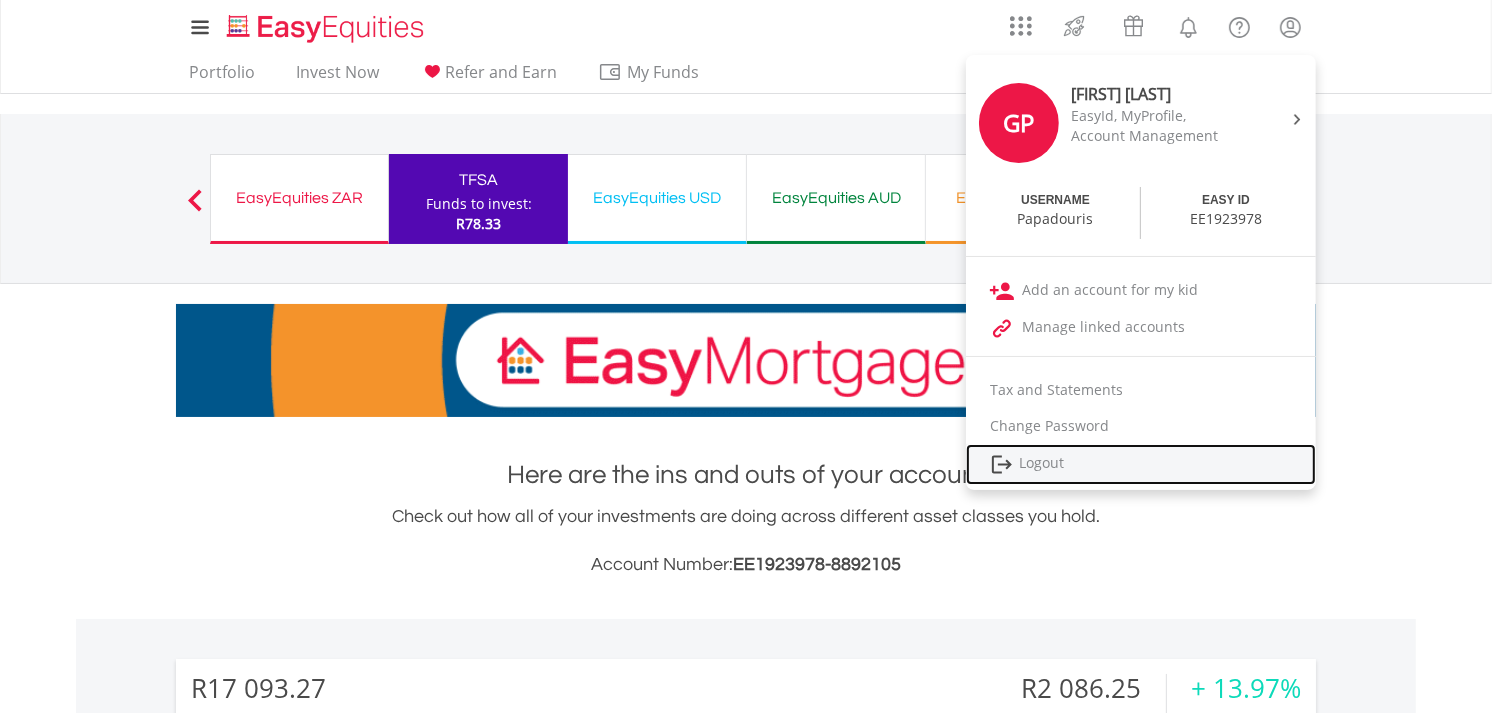 click on "Logout" at bounding box center [1141, 464] 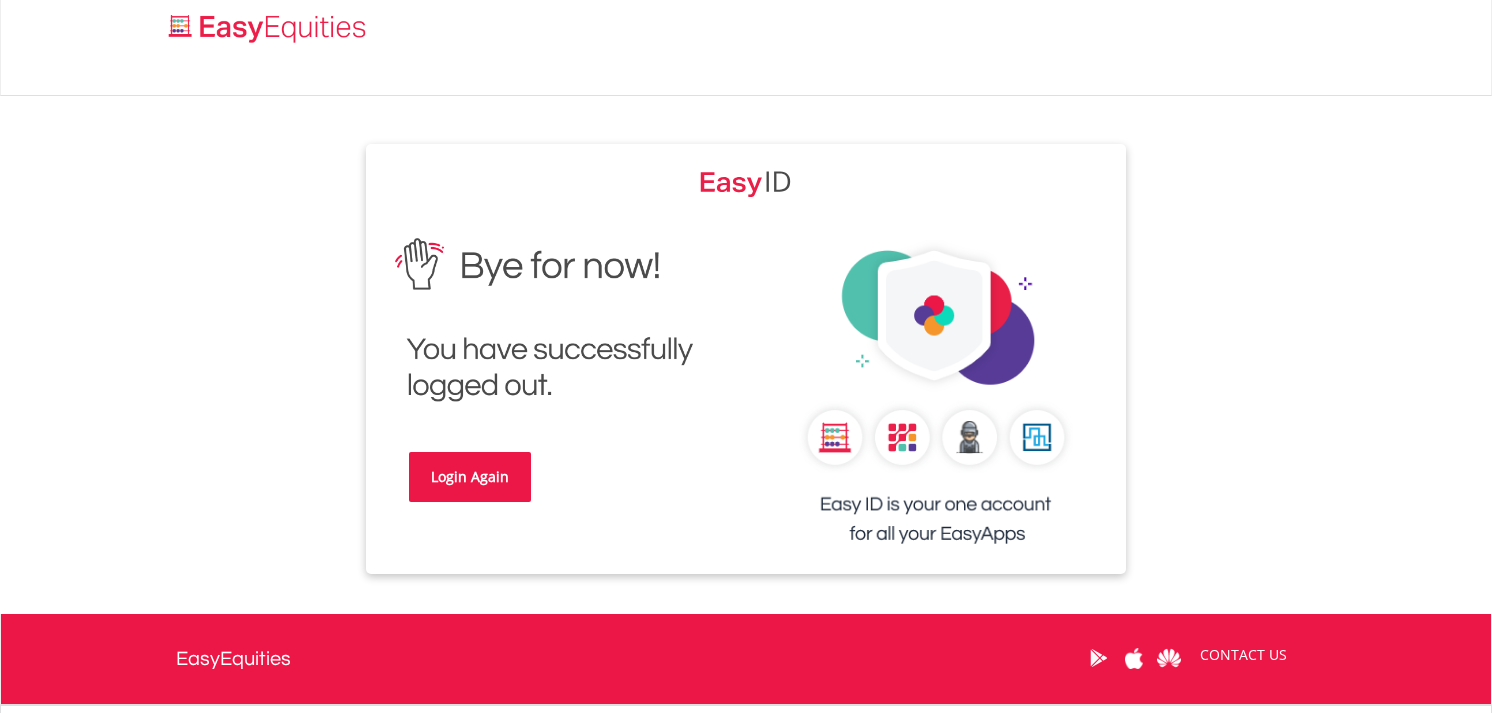 scroll, scrollTop: 0, scrollLeft: 0, axis: both 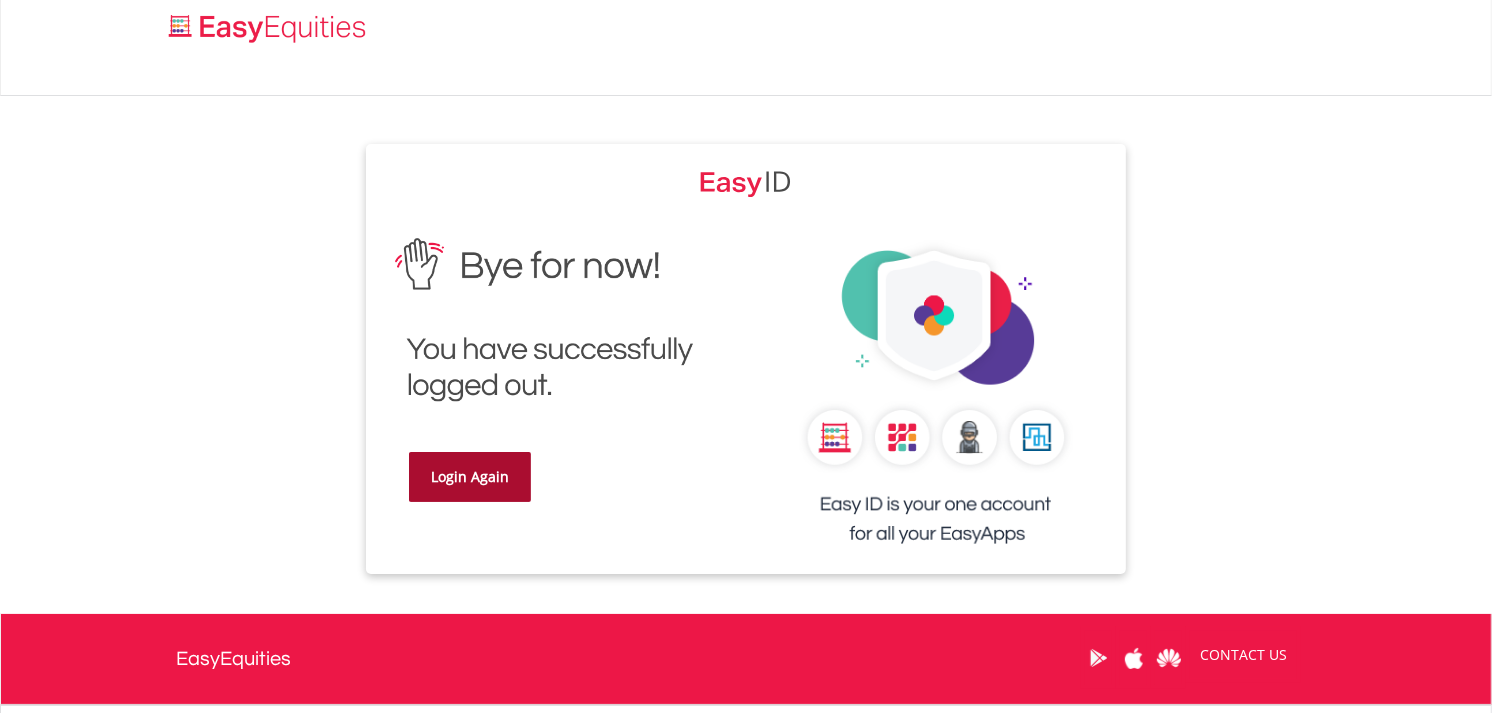 click on "Login Again" at bounding box center (470, 477) 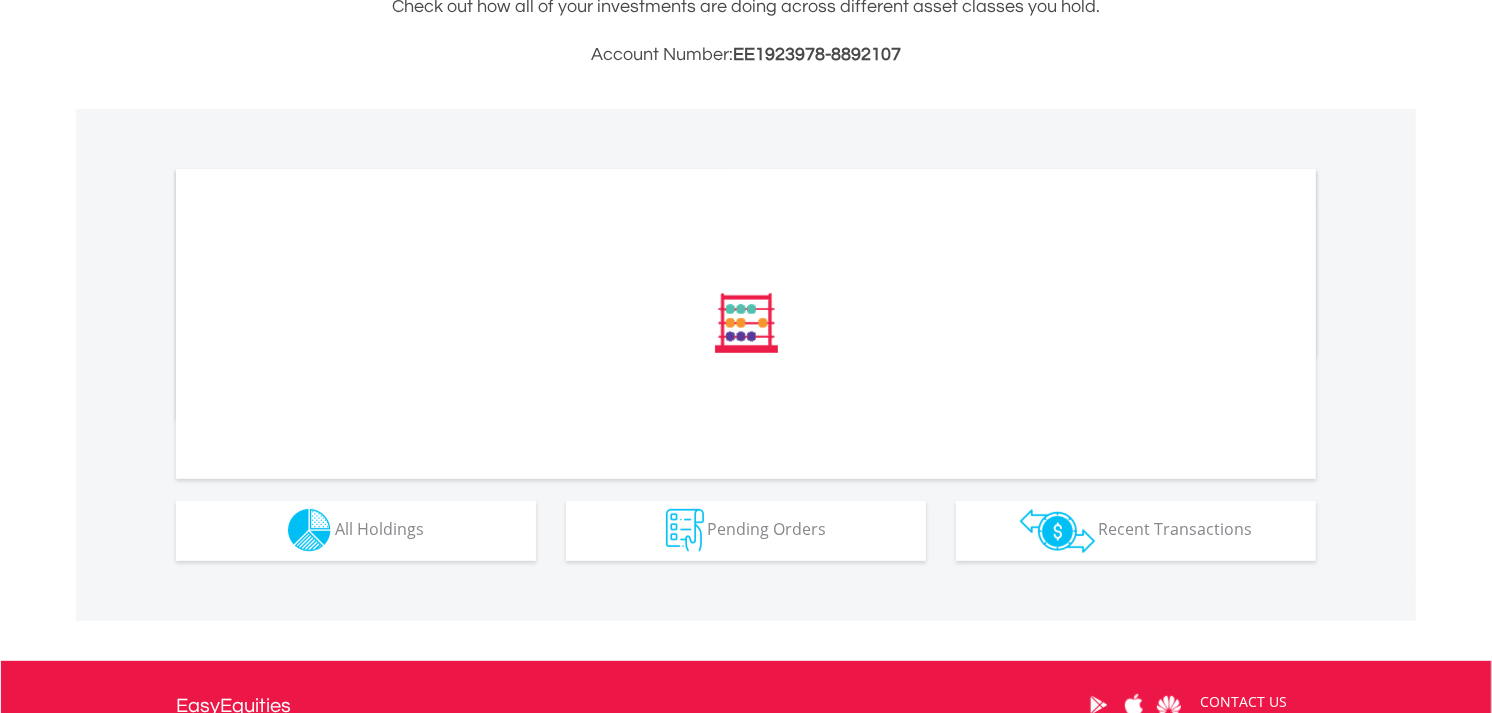 scroll, scrollTop: 555, scrollLeft: 0, axis: vertical 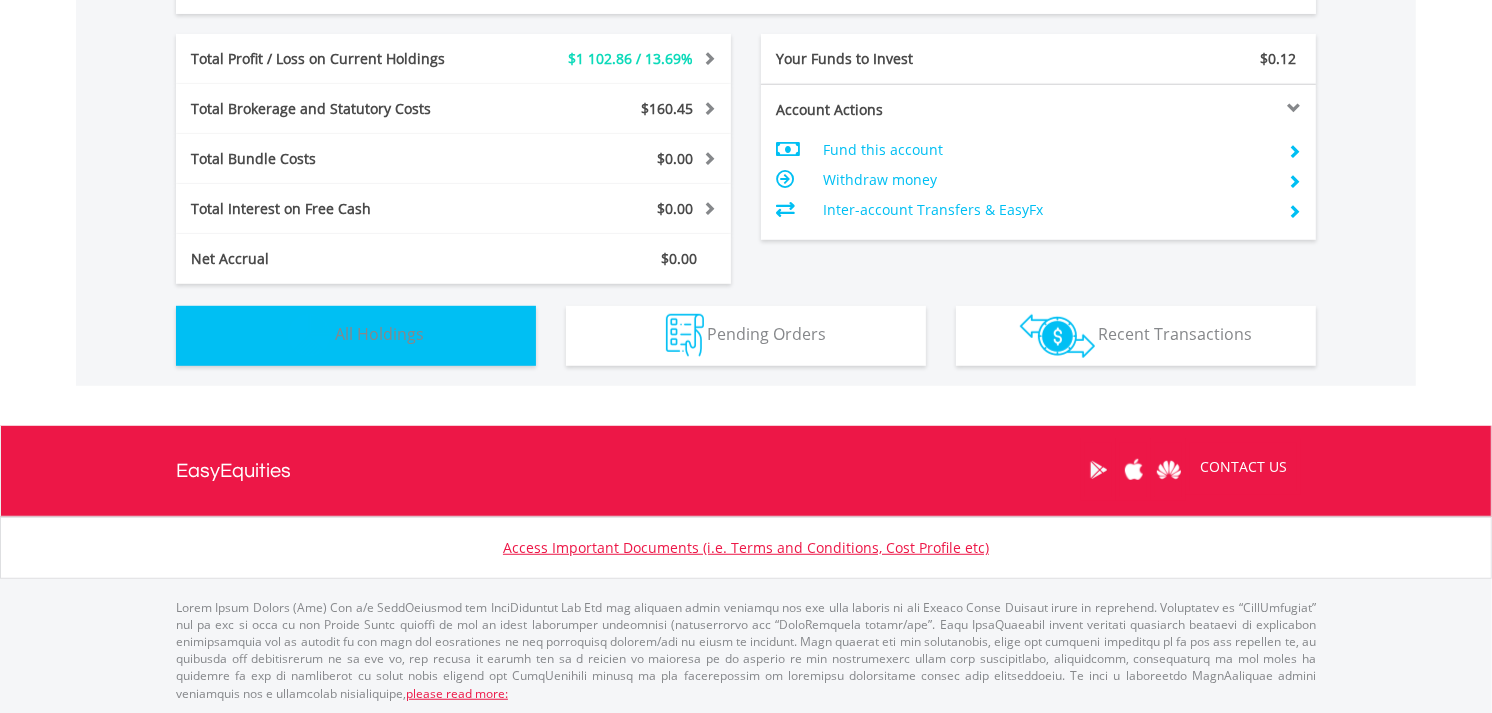 click on "Holdings
All Holdings" at bounding box center [356, 336] 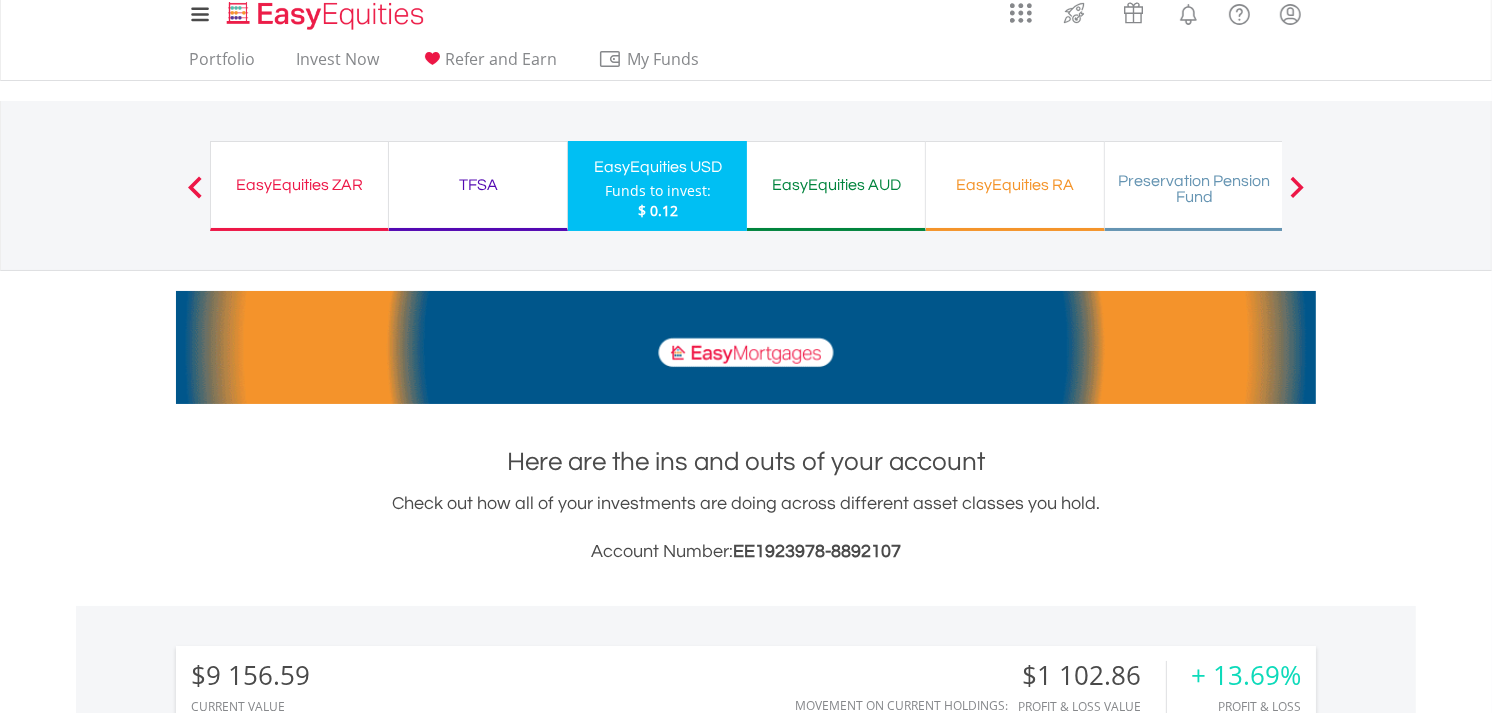 scroll, scrollTop: 0, scrollLeft: 0, axis: both 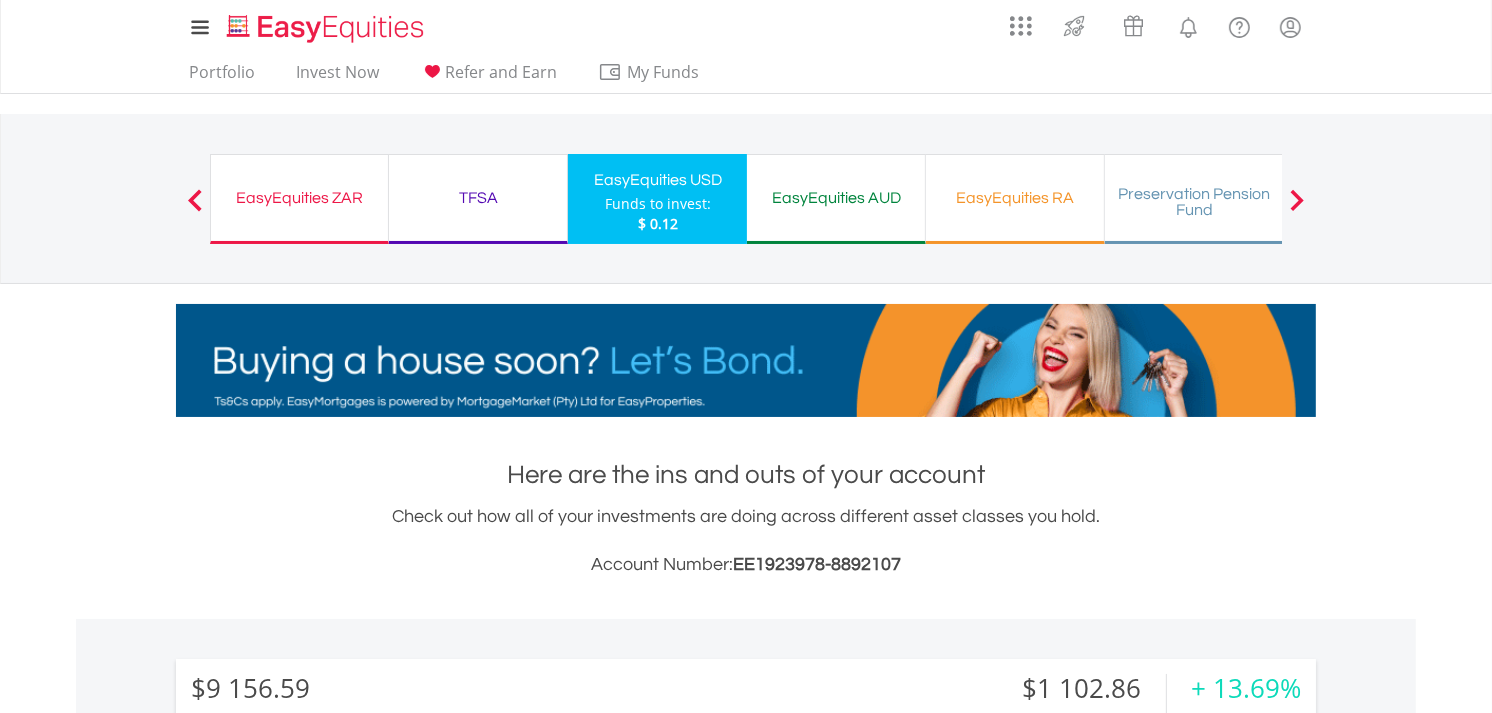 click on "EasyEquities AUD" at bounding box center [836, 198] 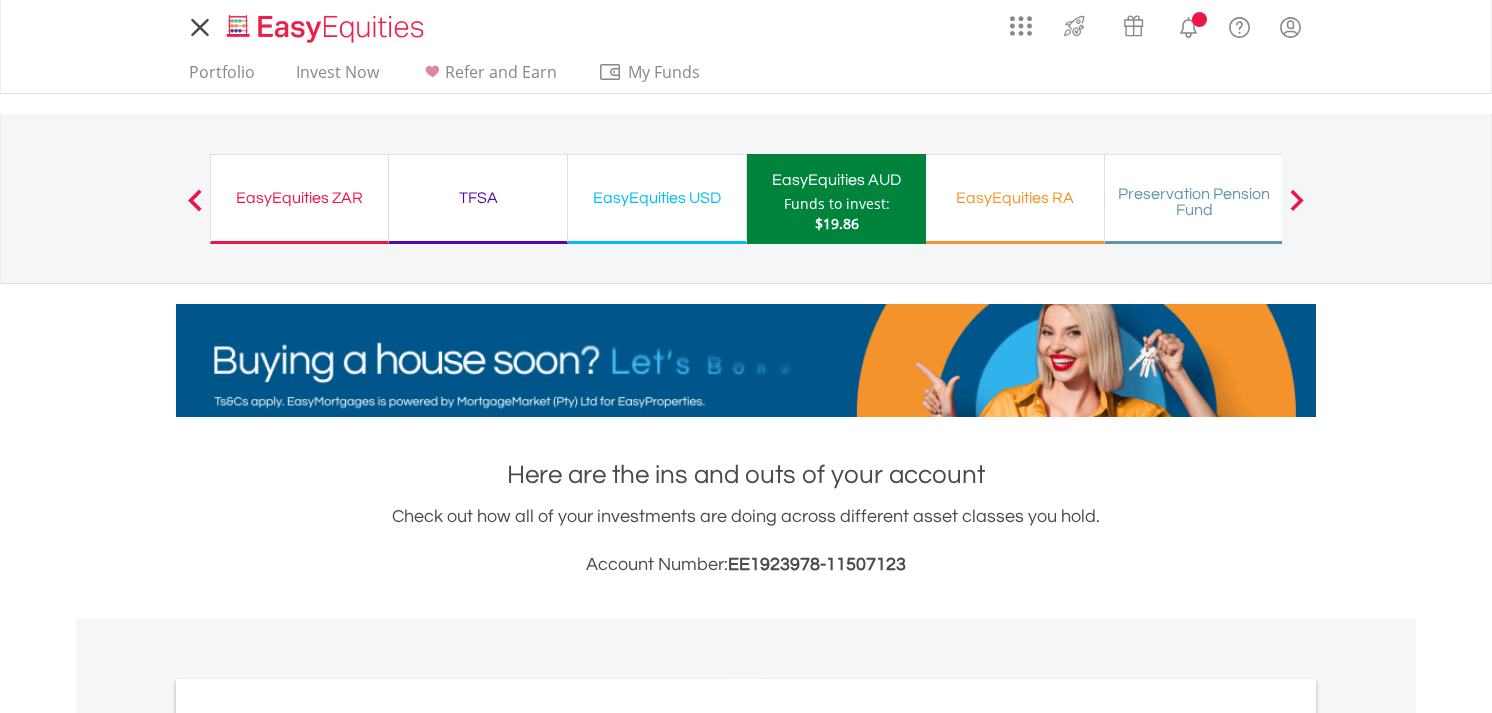 scroll, scrollTop: 0, scrollLeft: 0, axis: both 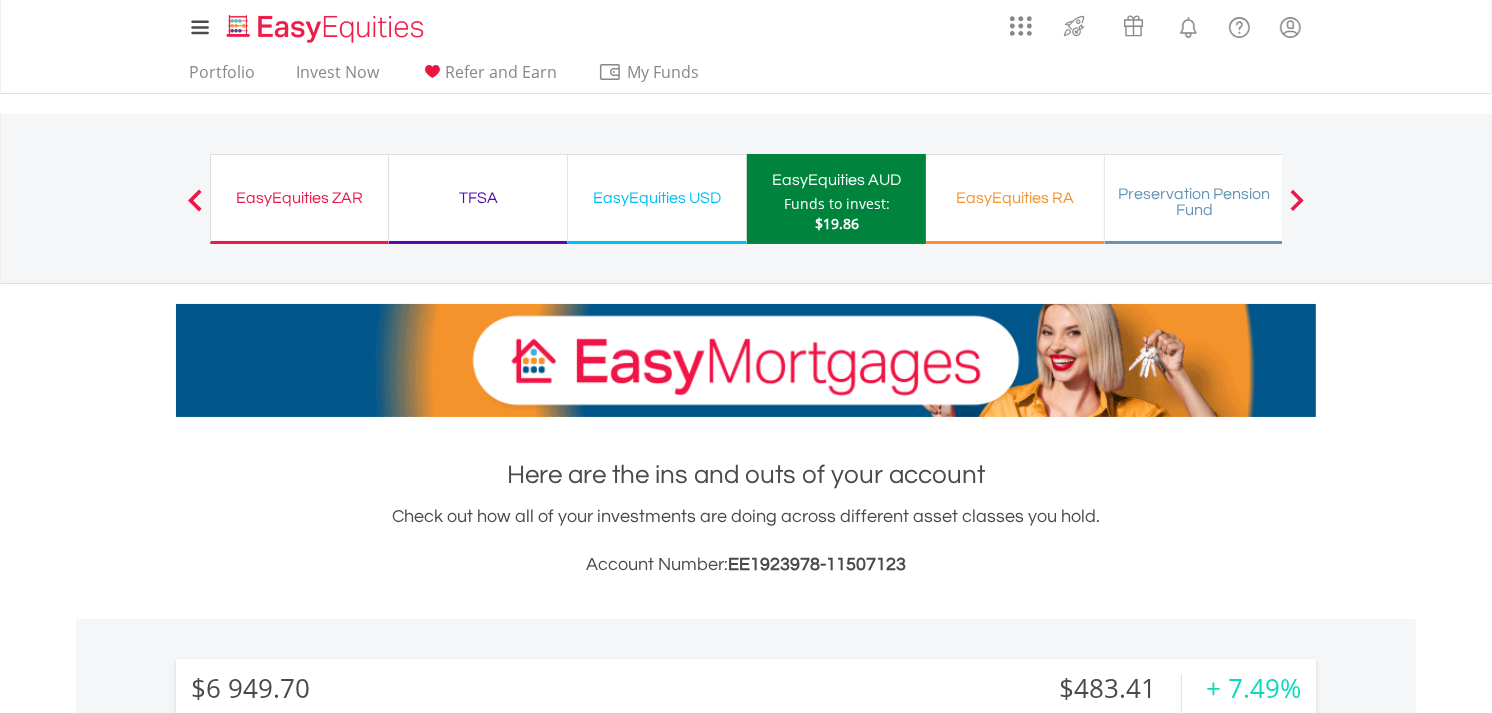 click at bounding box center [1297, 200] 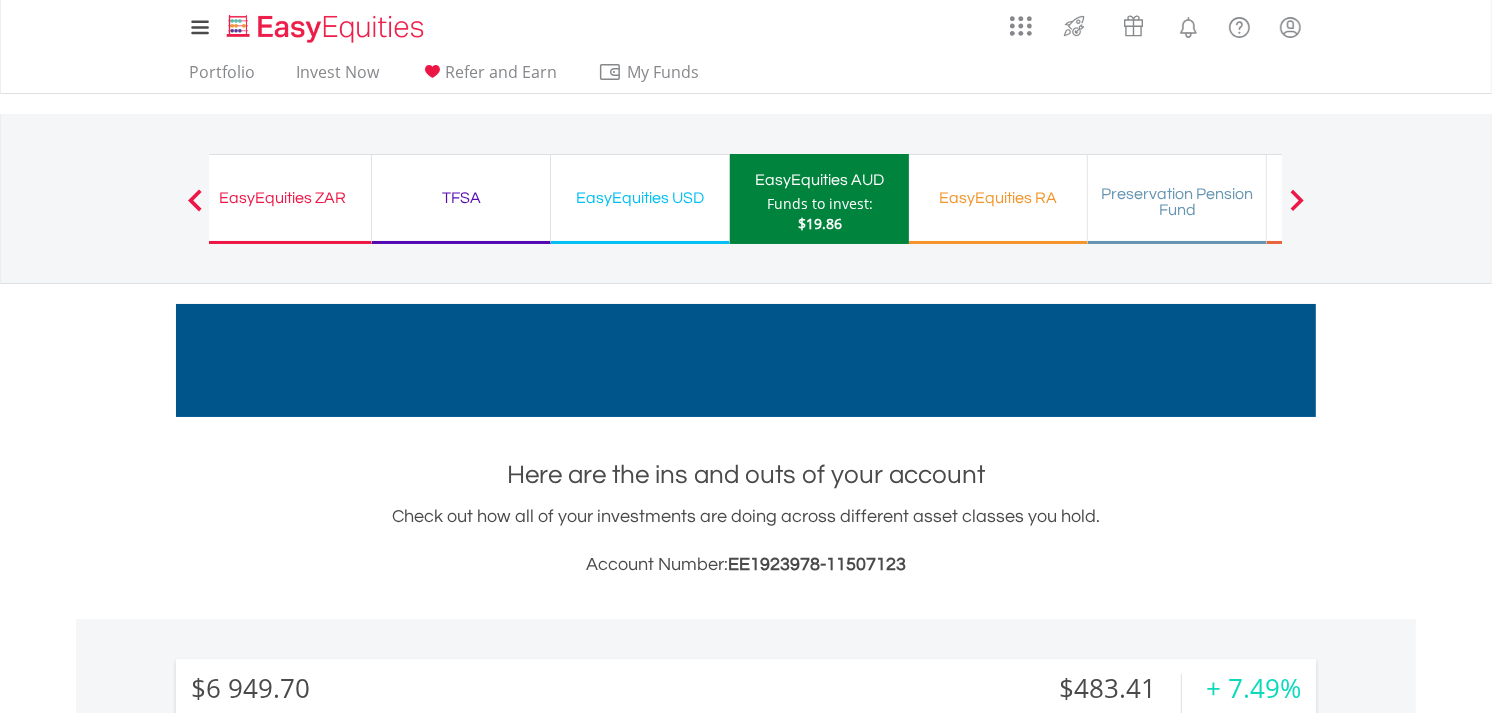 click at bounding box center [1297, 200] 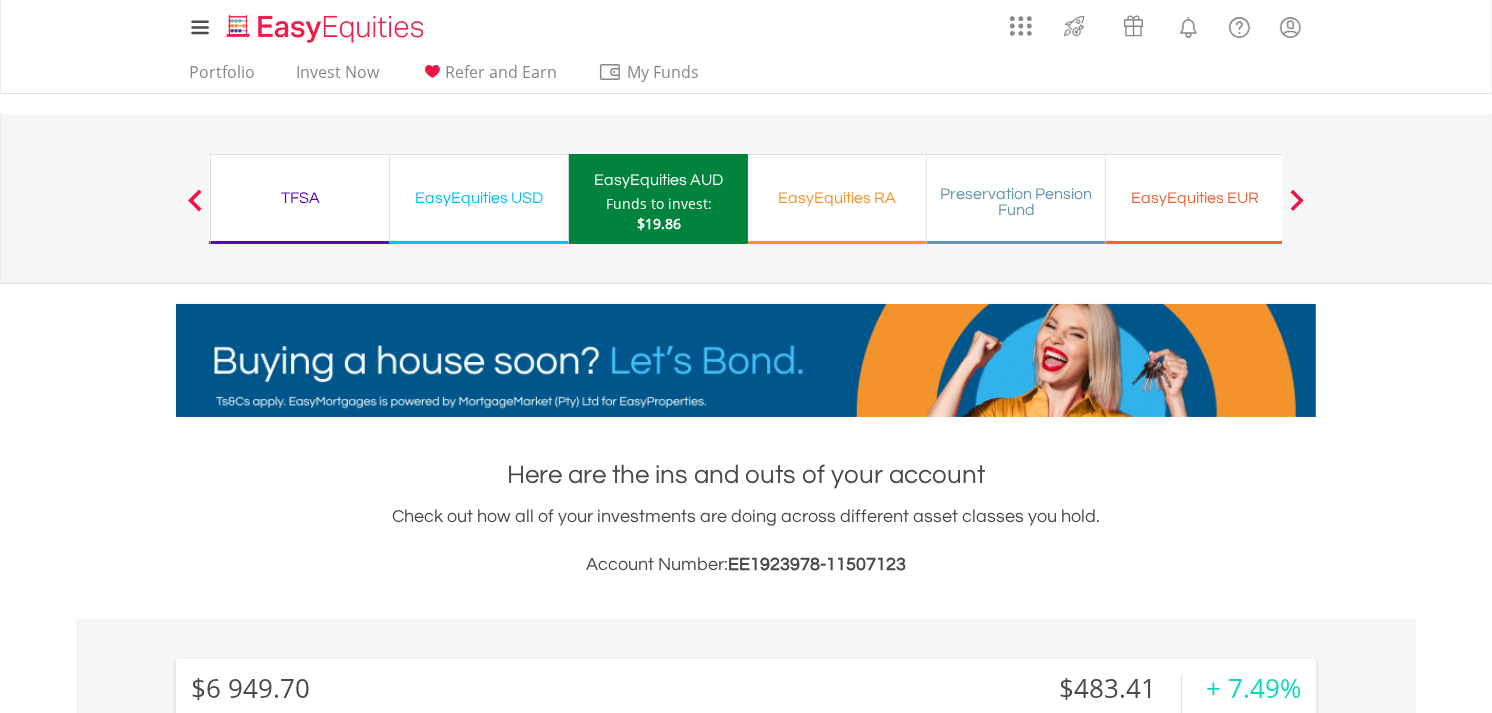 click on "EasyEquities EUR" at bounding box center (1195, 198) 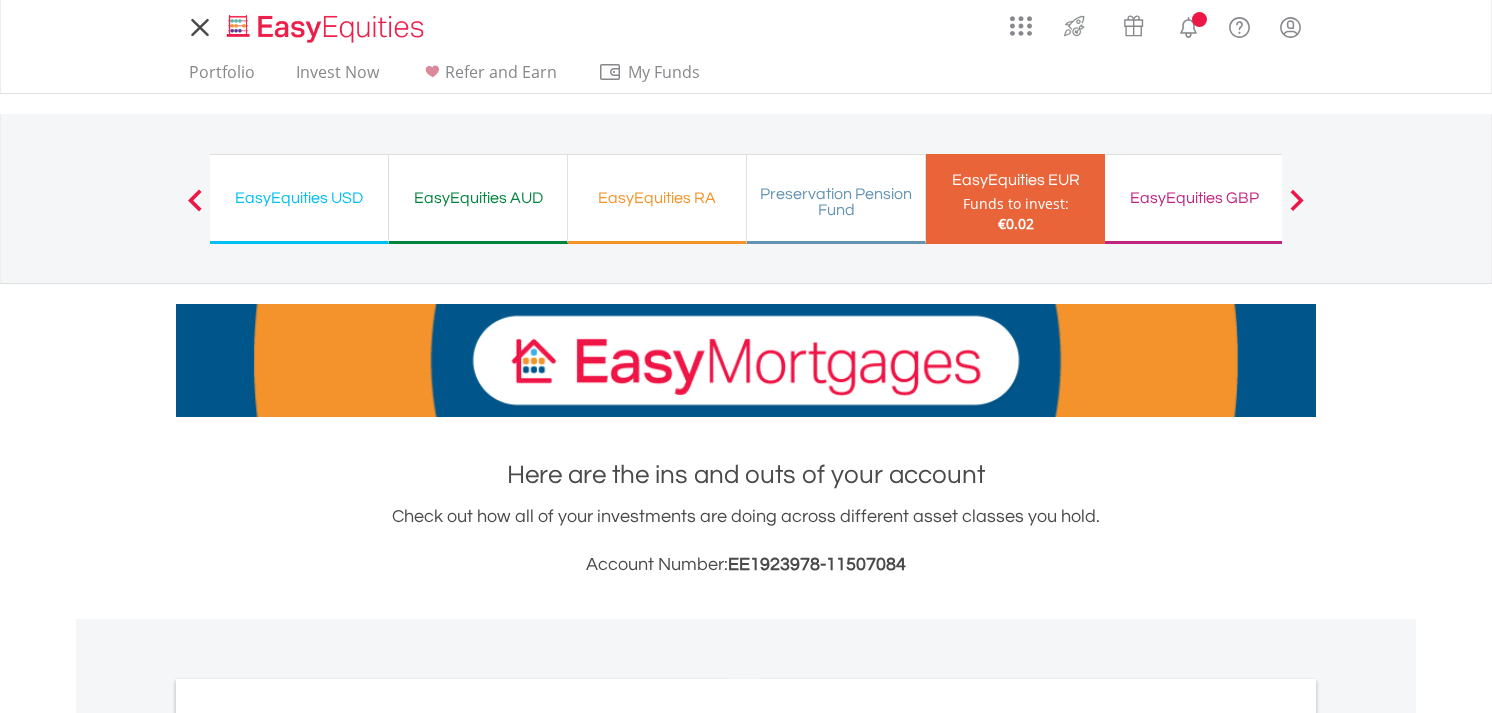 scroll, scrollTop: 0, scrollLeft: 0, axis: both 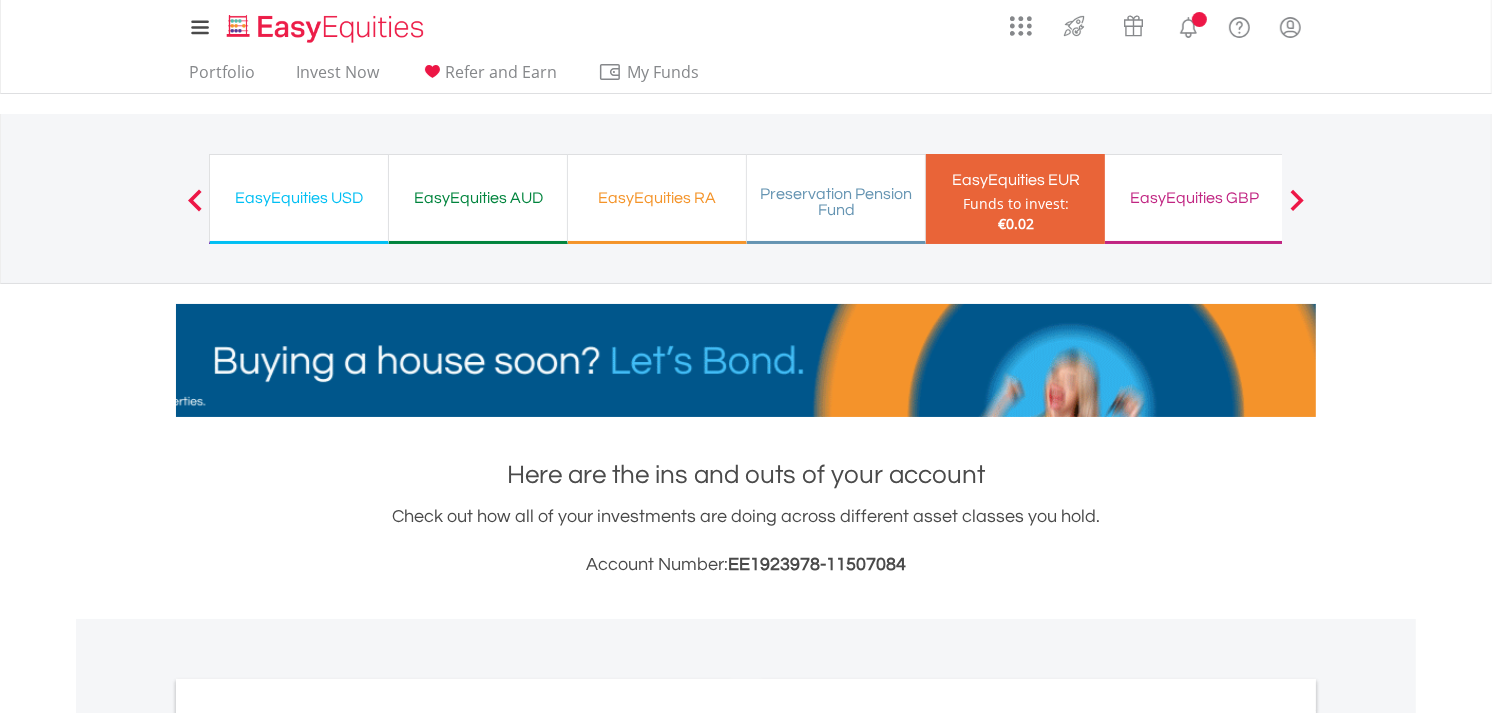 click on "EasyEquities GBP" at bounding box center [1194, 198] 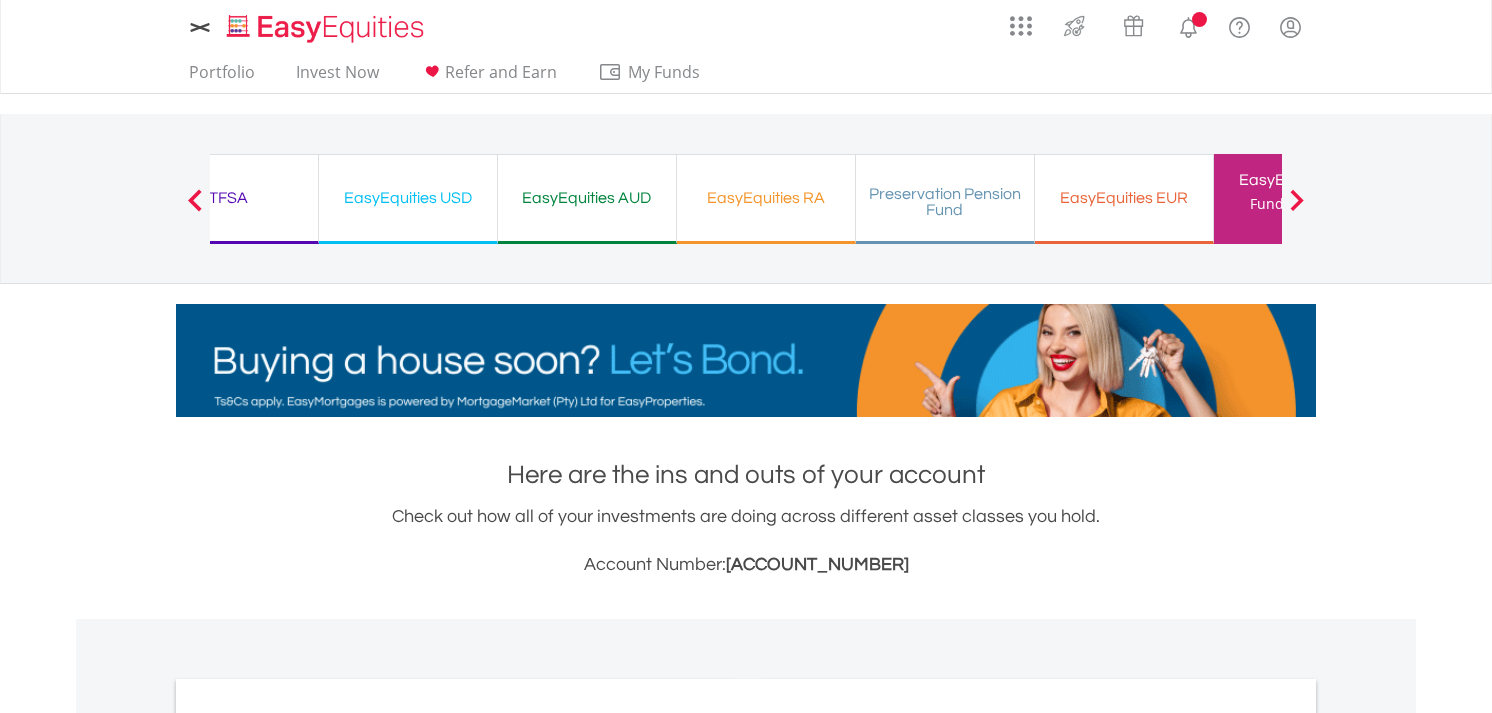 scroll, scrollTop: 0, scrollLeft: 0, axis: both 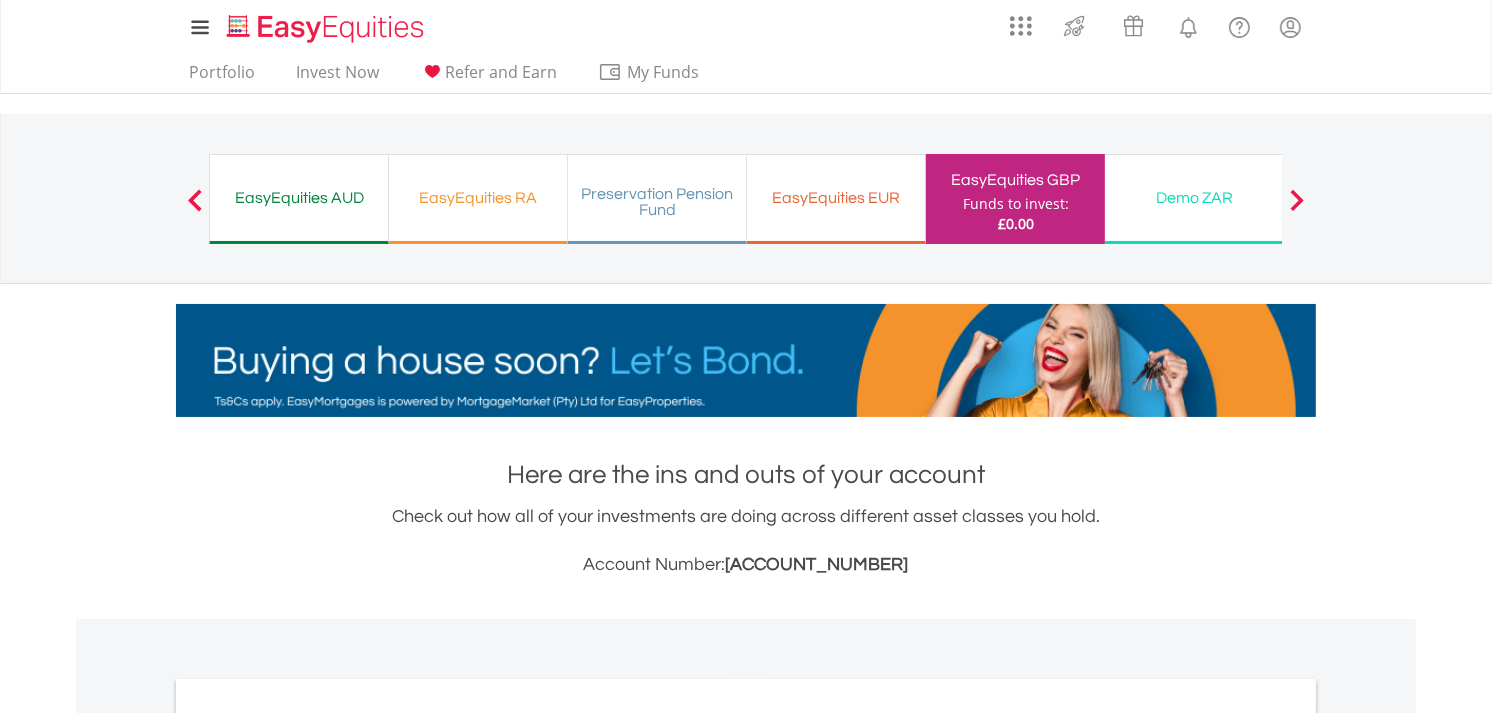 click on "Previous" at bounding box center [195, 209] 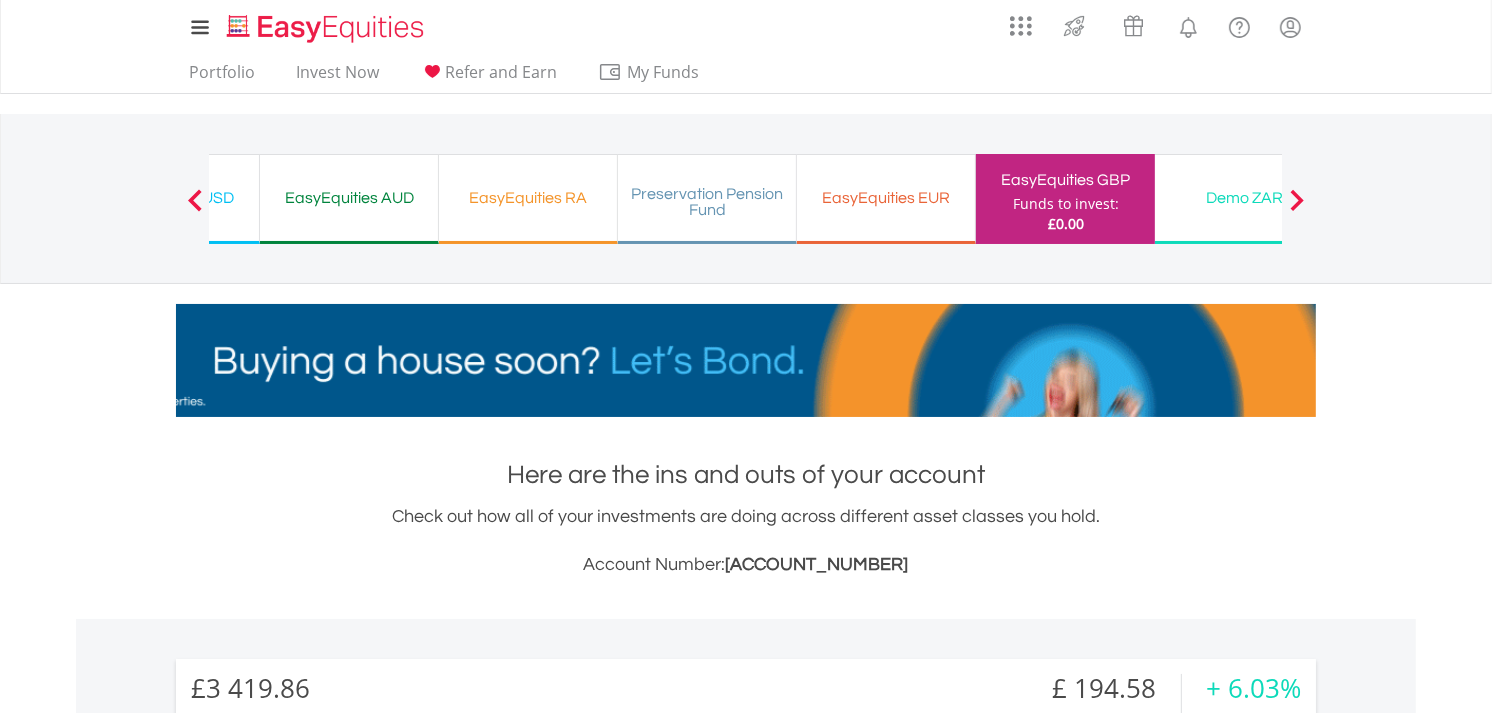 click on "Previous" at bounding box center (195, 209) 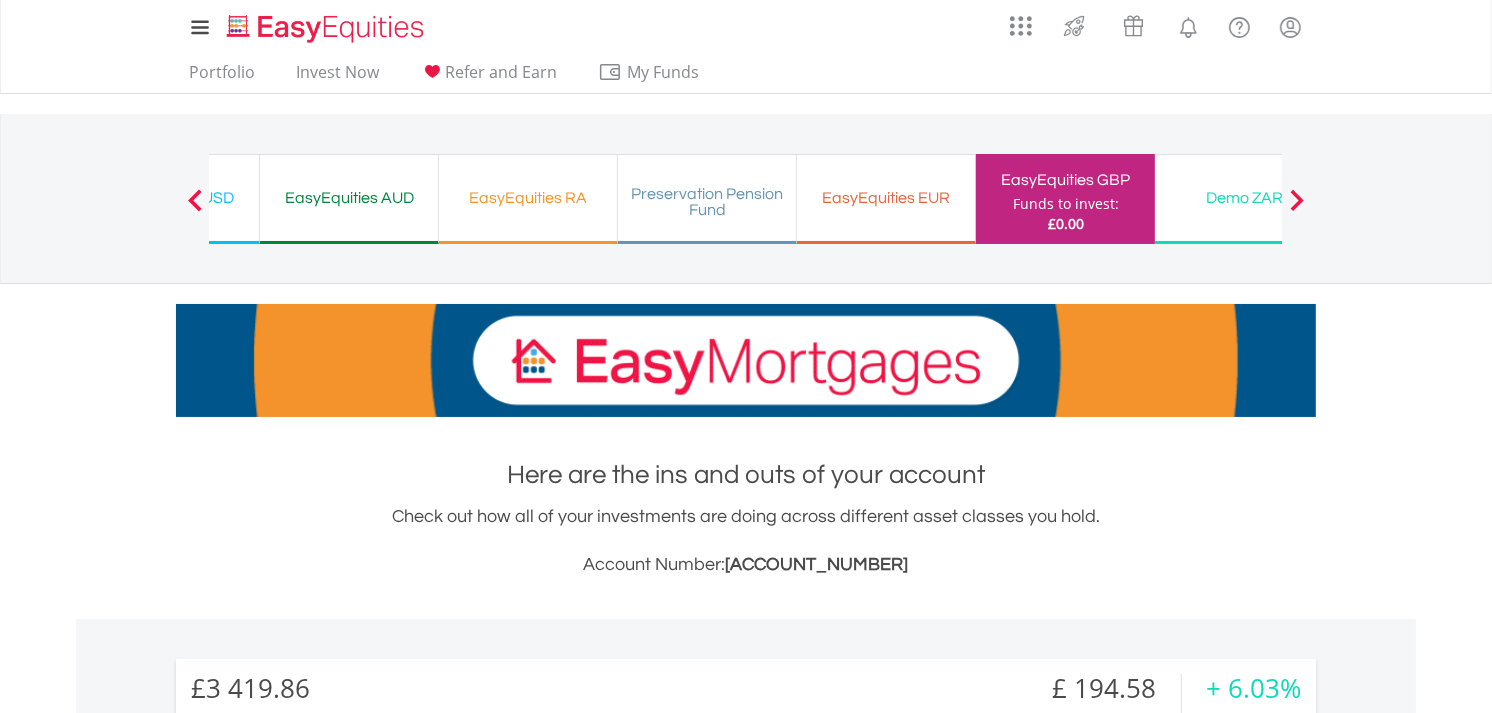 scroll, scrollTop: 999807, scrollLeft: 999620, axis: both 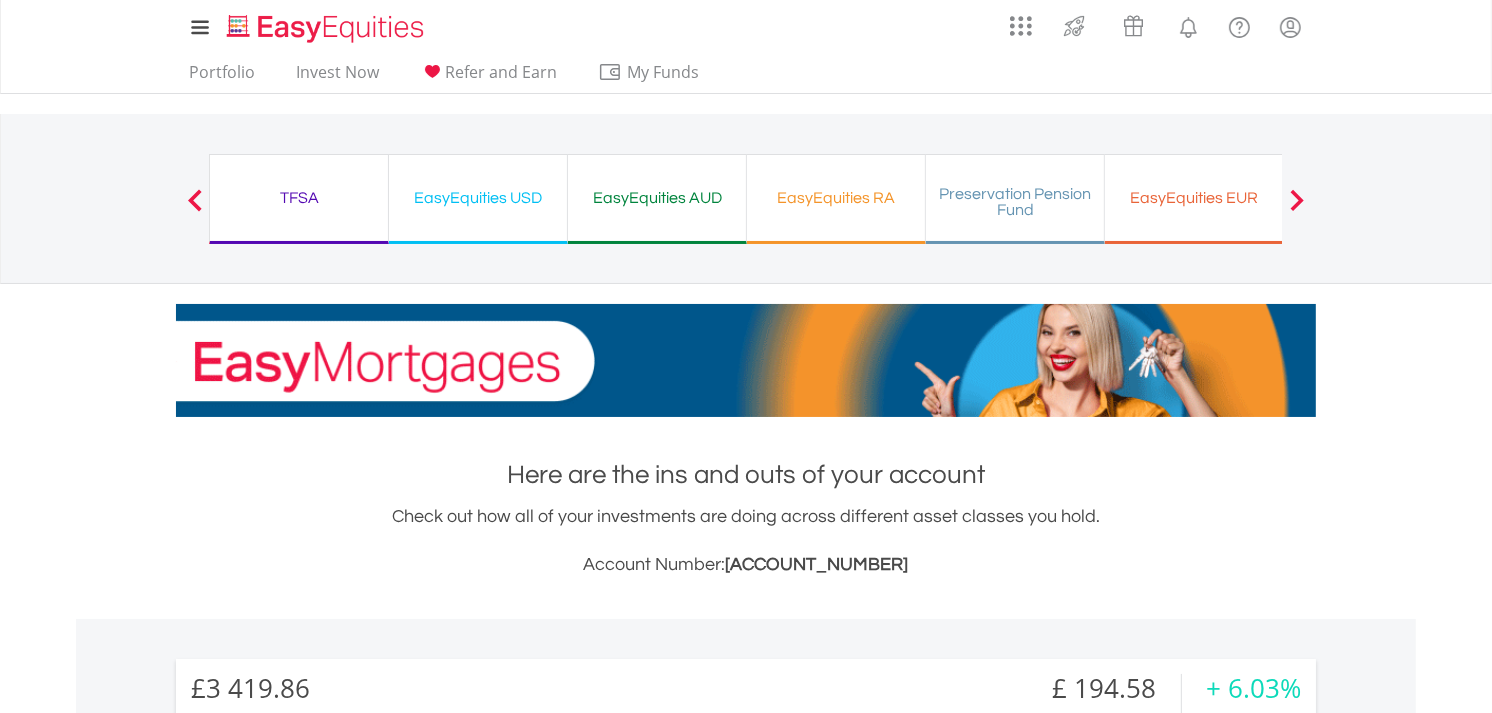 click on "EasyEquities USD
Funds to invest:
£0.00" at bounding box center (478, 199) 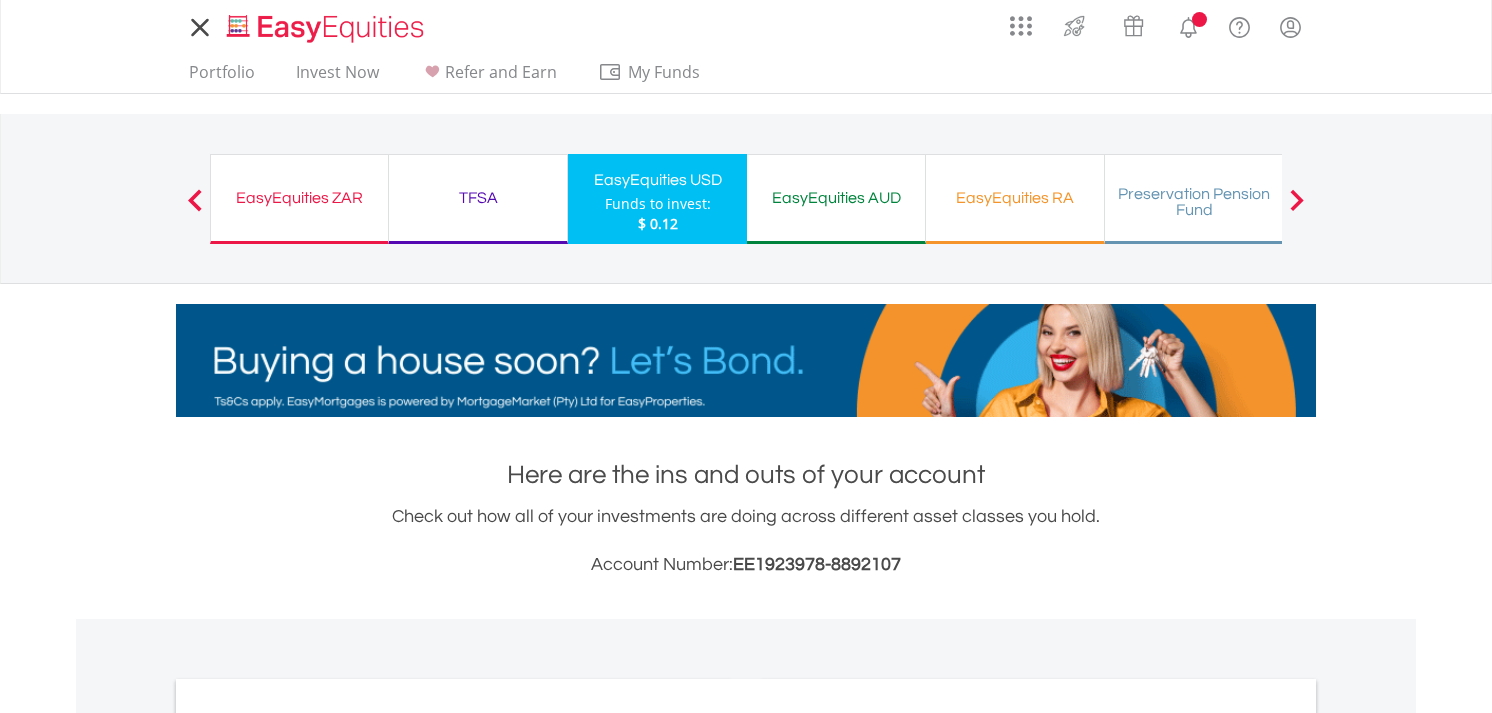 scroll, scrollTop: 0, scrollLeft: 0, axis: both 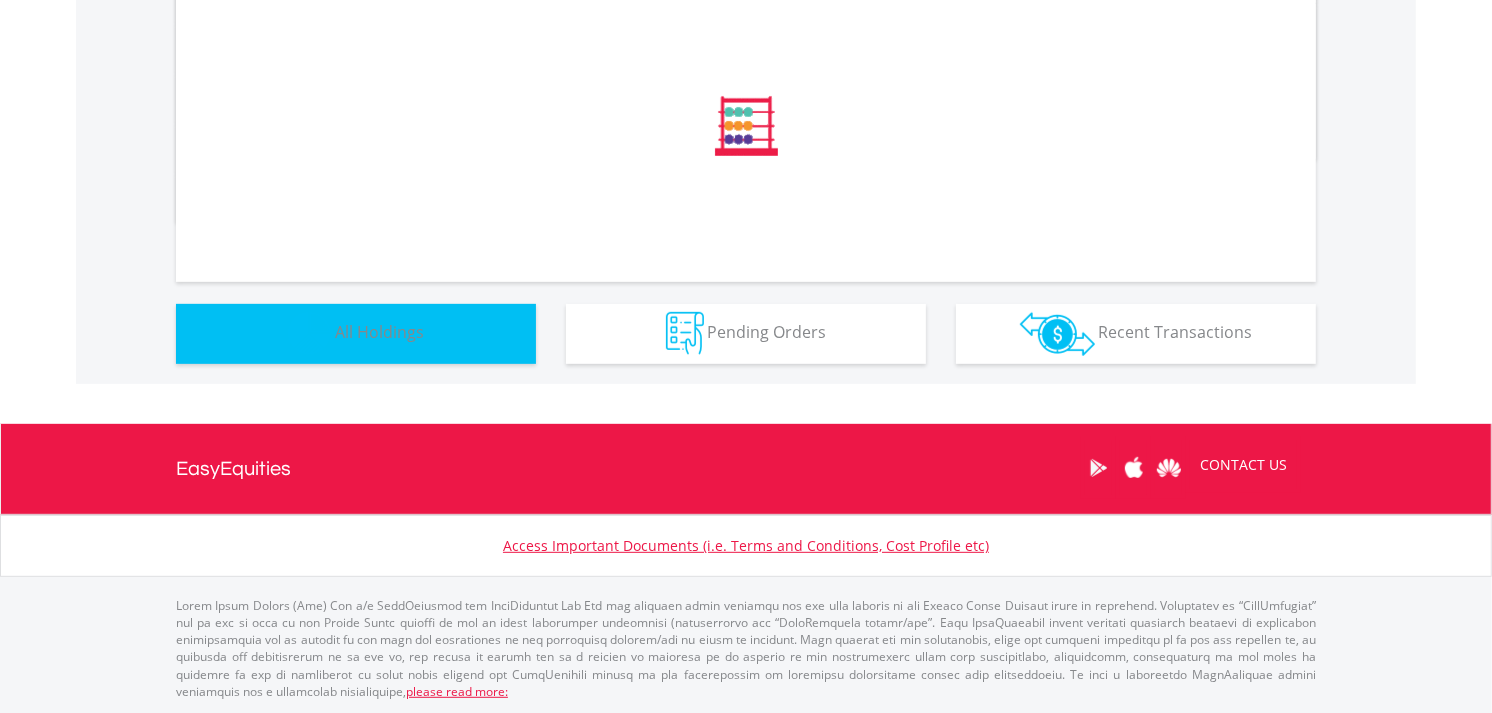 click on "Holdings
All Holdings" at bounding box center [356, 334] 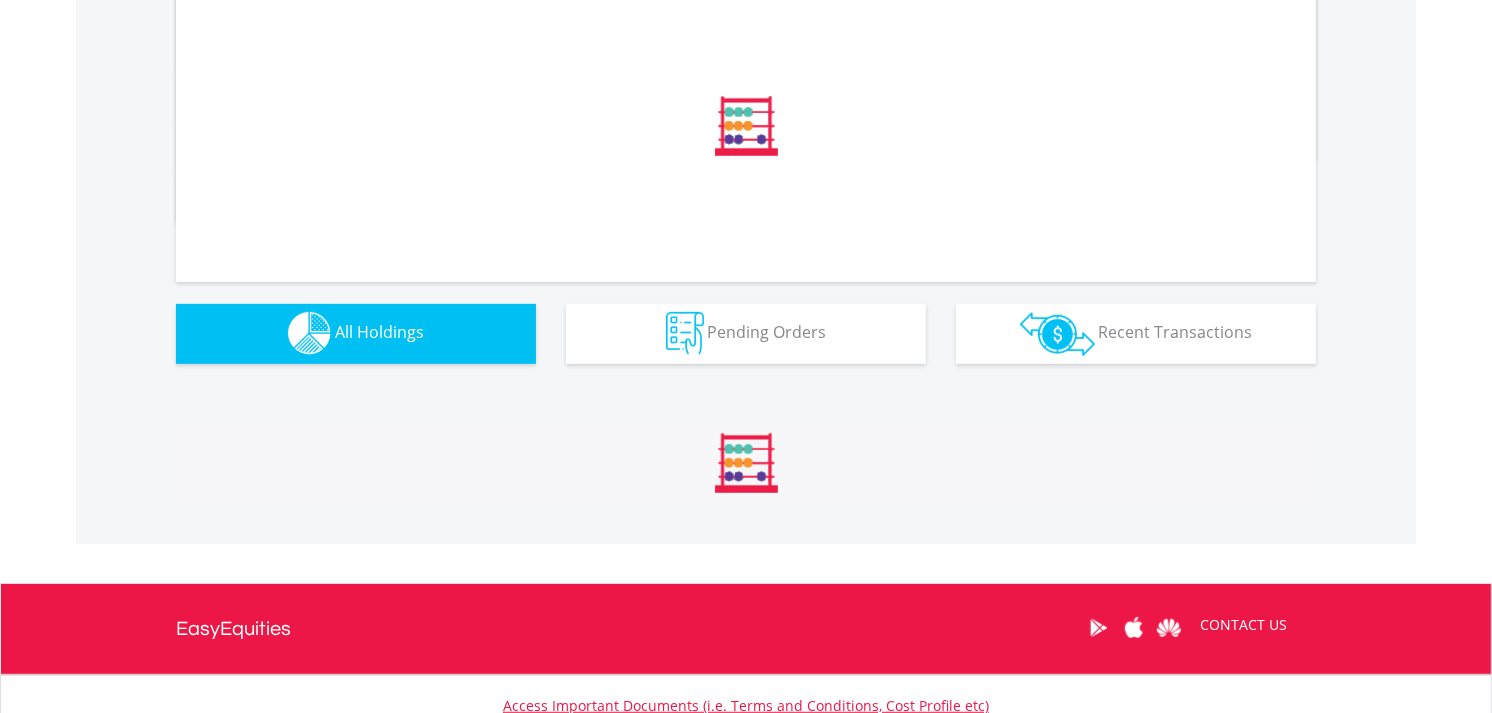 scroll, scrollTop: 1117, scrollLeft: 0, axis: vertical 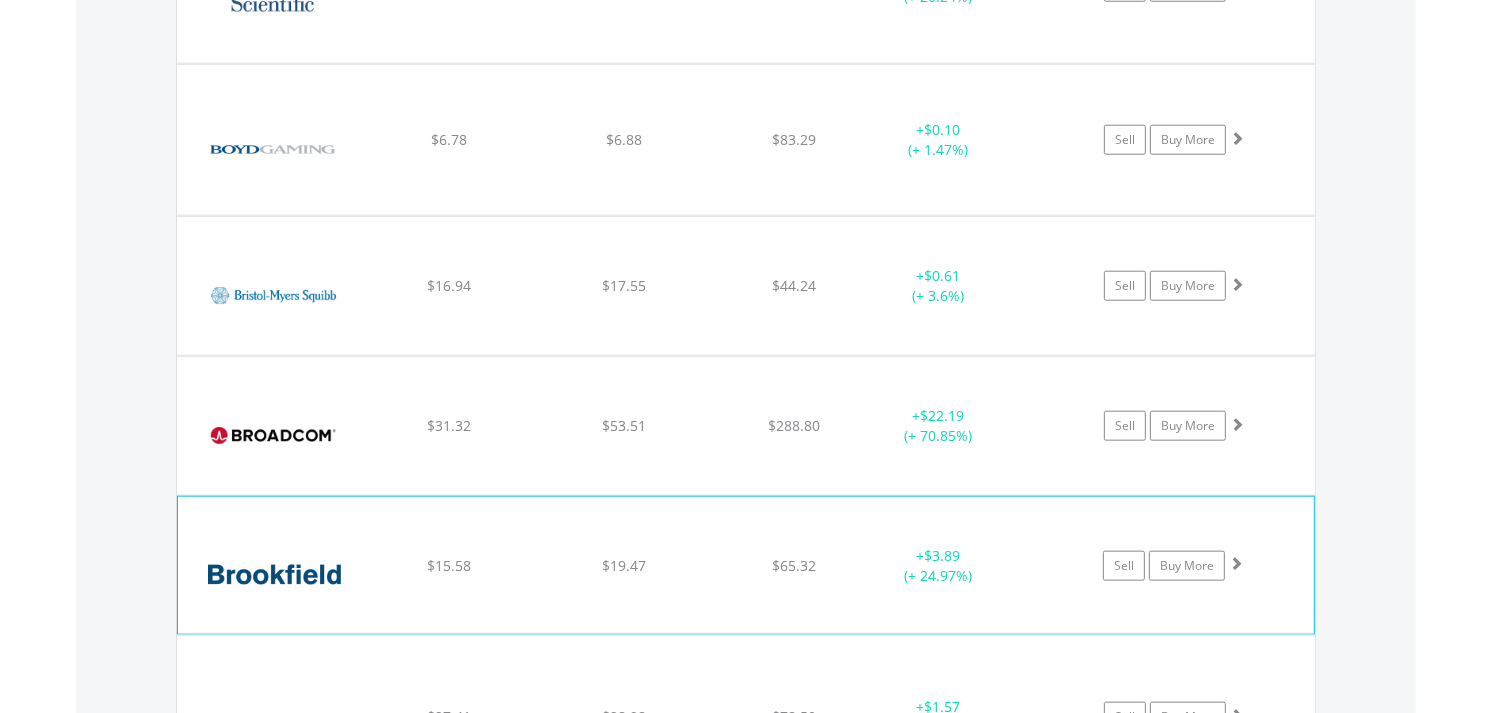 click at bounding box center (1236, 563) 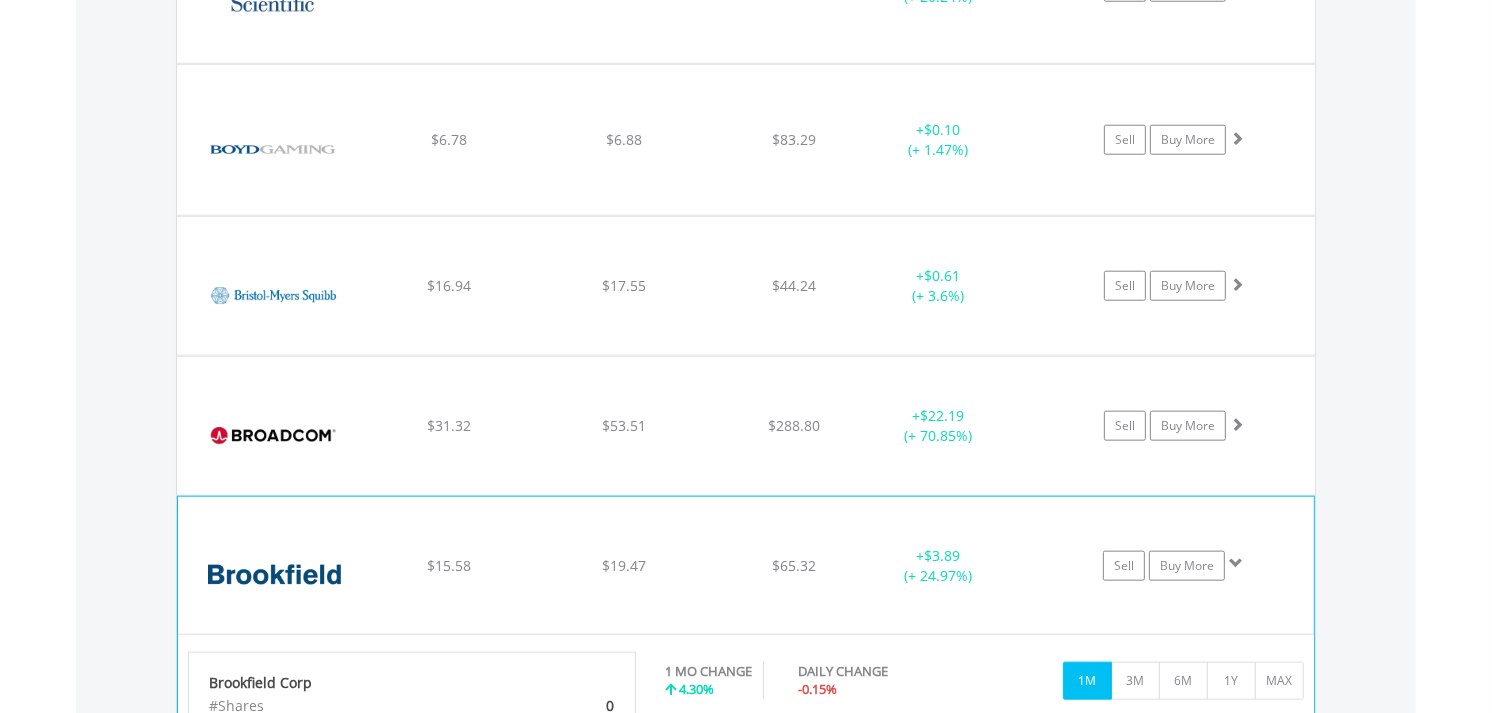 scroll, scrollTop: 8703, scrollLeft: 0, axis: vertical 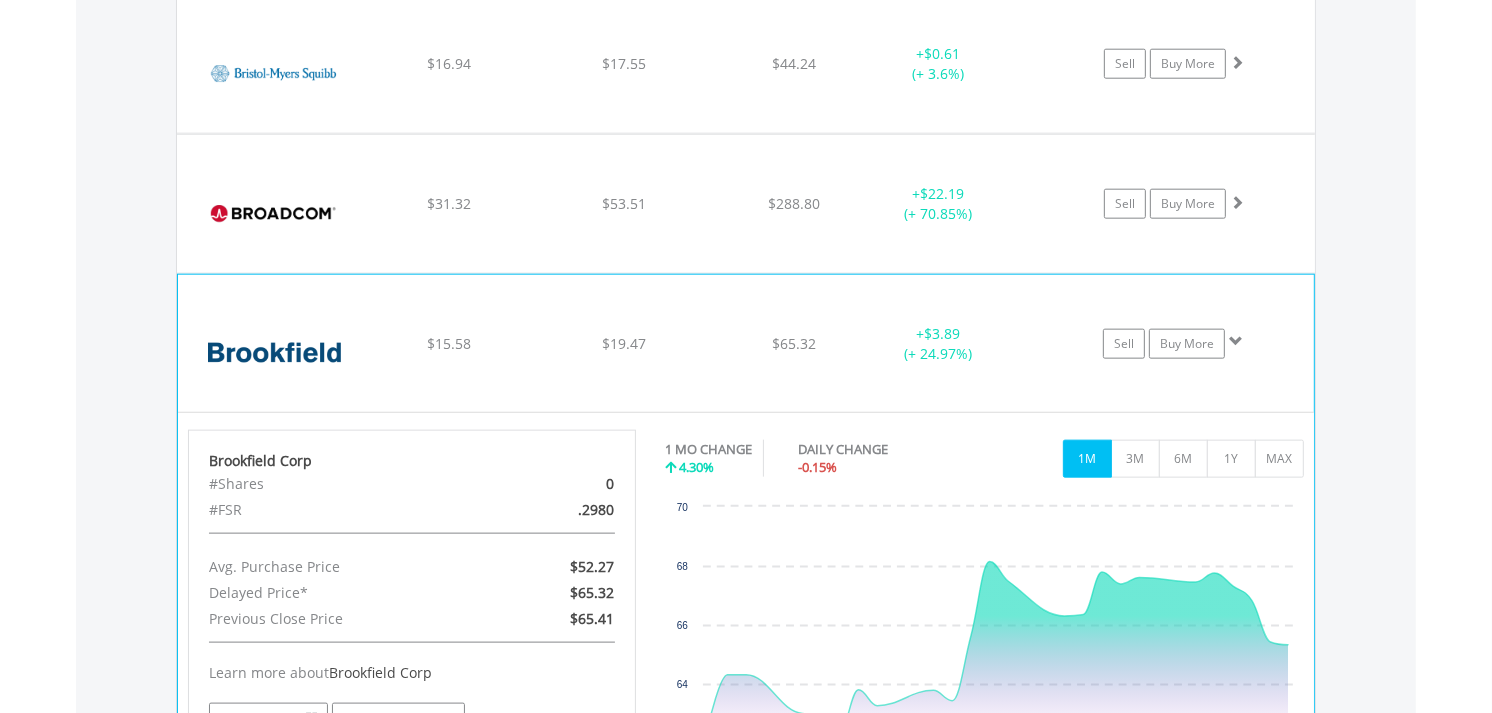 click on "Sell
Buy More" at bounding box center (1184, -7052) 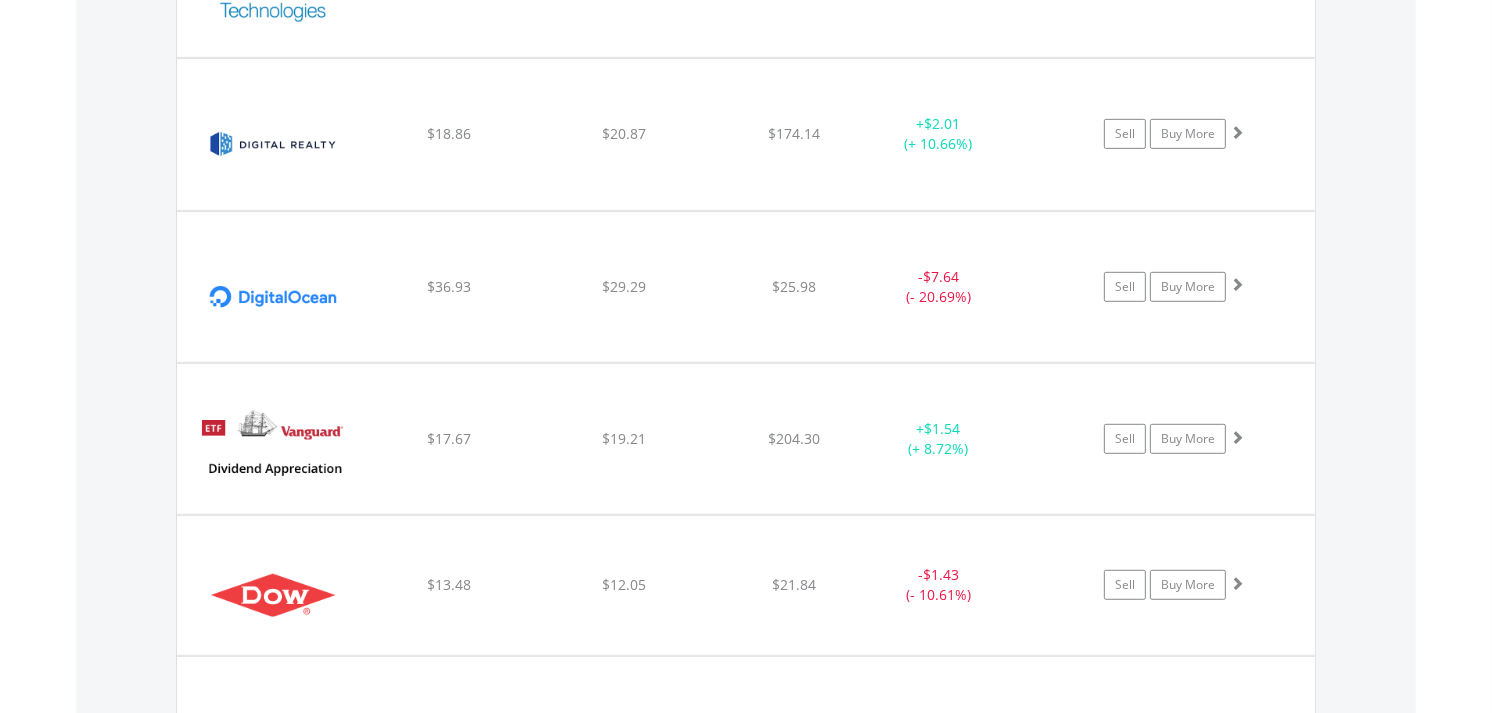 scroll, scrollTop: 14370, scrollLeft: 0, axis: vertical 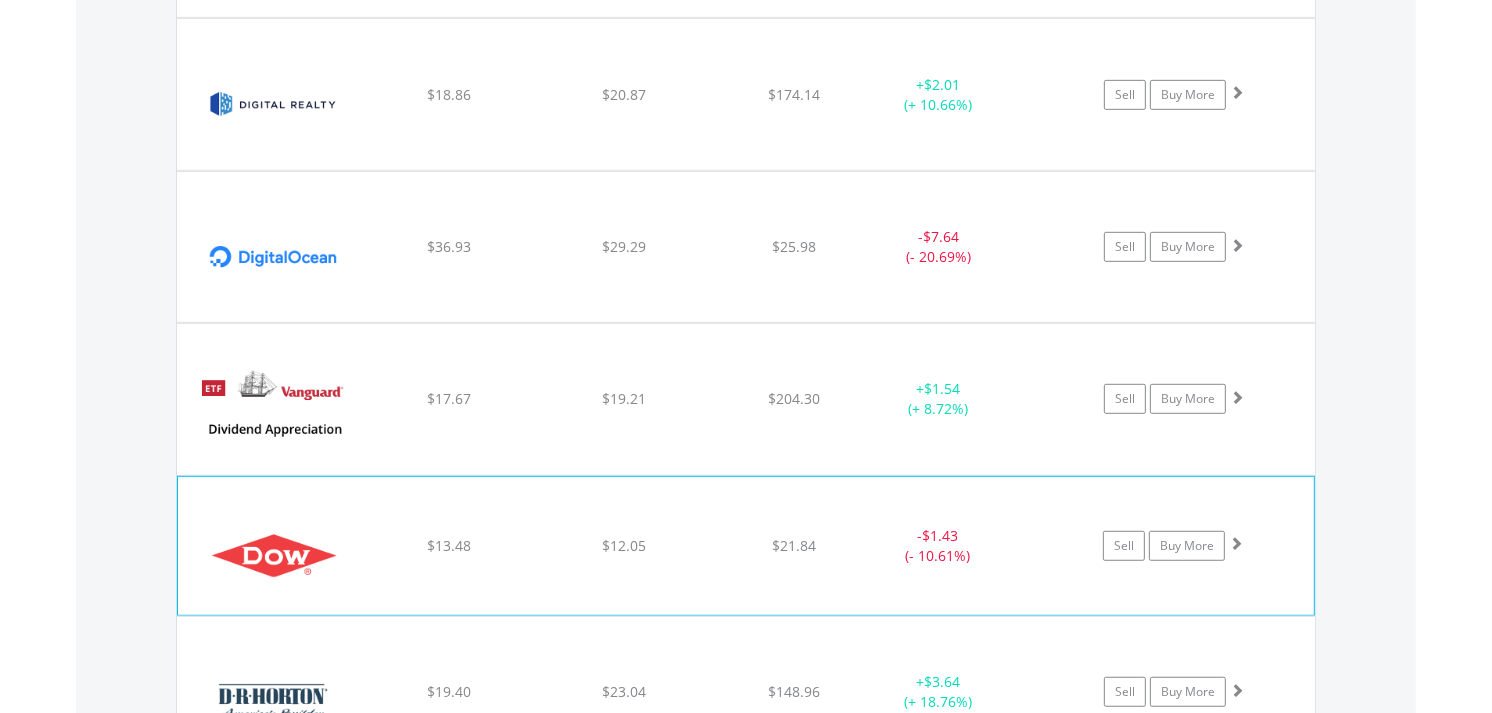 click at bounding box center [1236, 543] 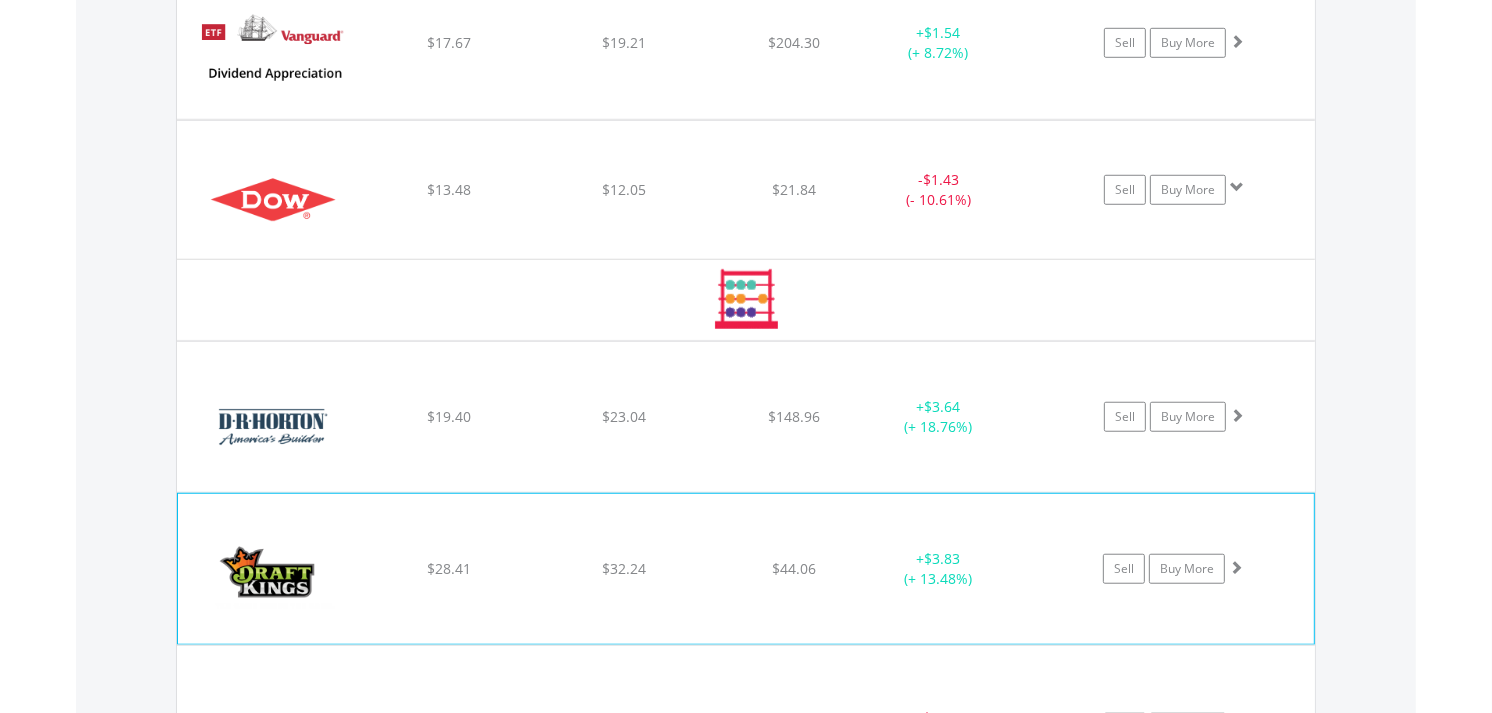 scroll, scrollTop: 14814, scrollLeft: 0, axis: vertical 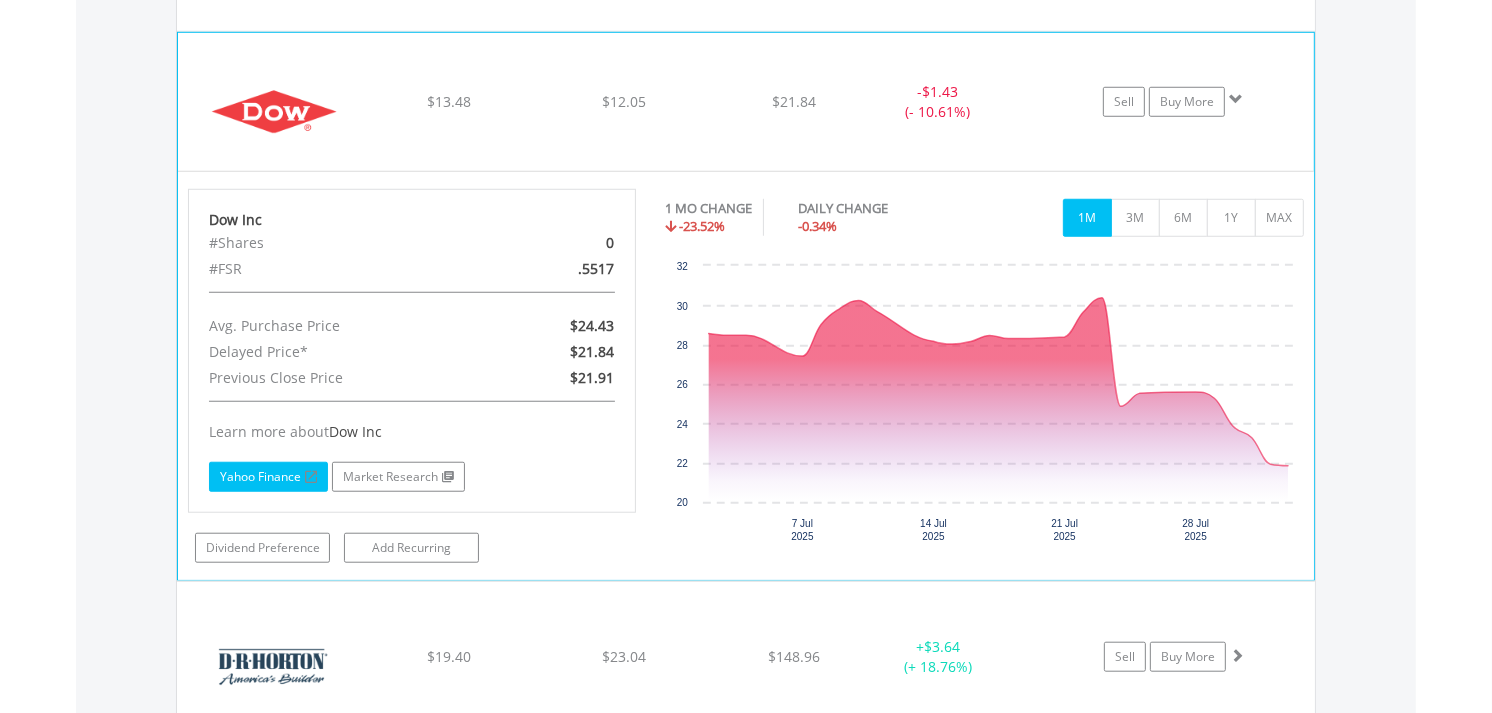 click on "Yahoo Finance" at bounding box center (268, 477) 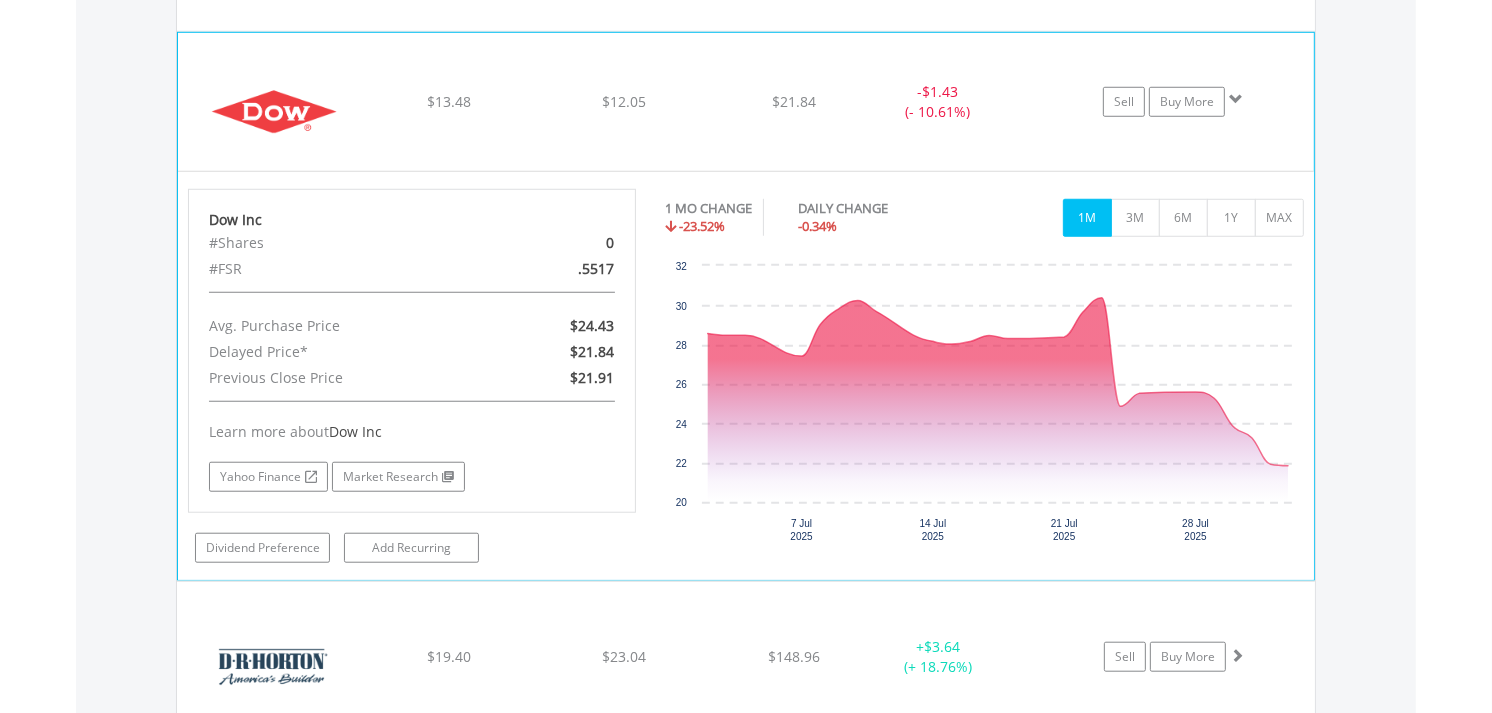 click at bounding box center (1236, 99) 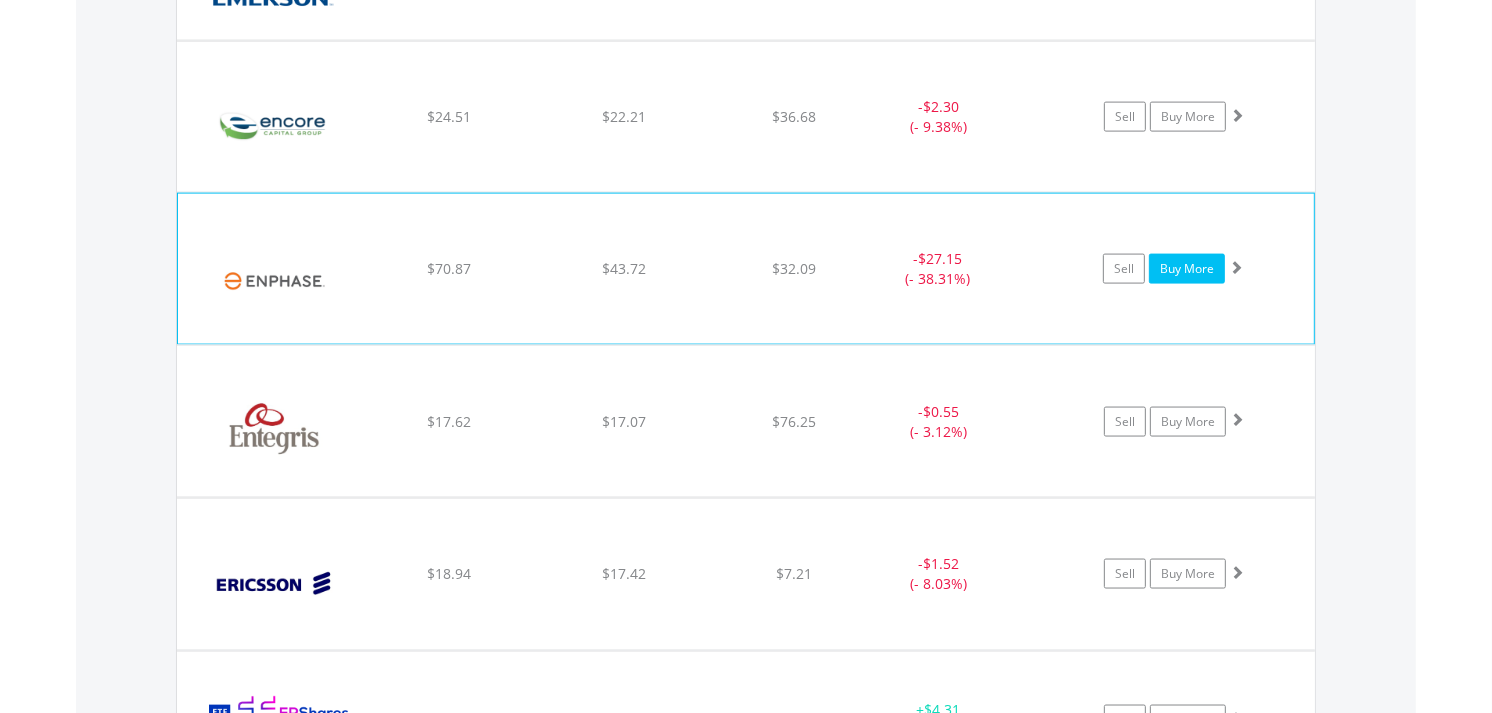 scroll, scrollTop: 16148, scrollLeft: 0, axis: vertical 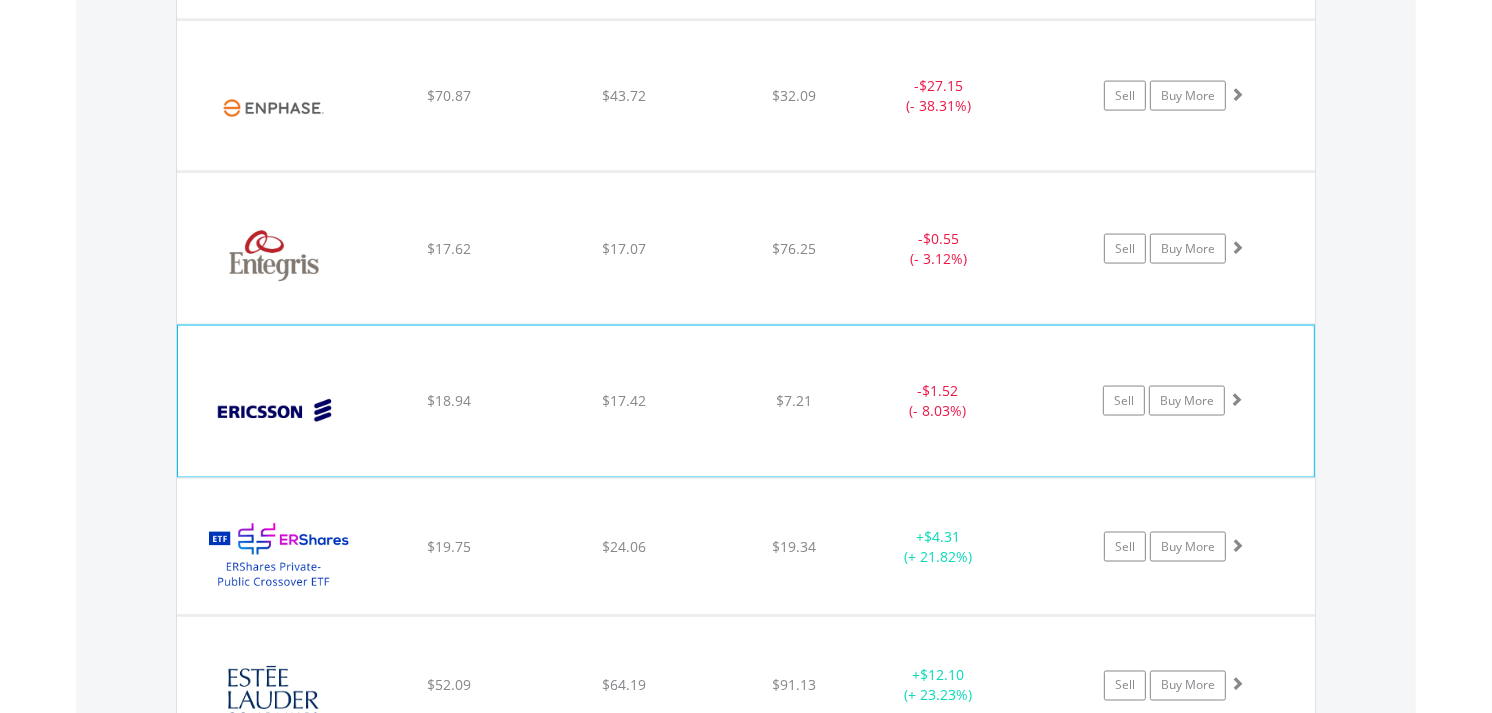 click at bounding box center [1236, 399] 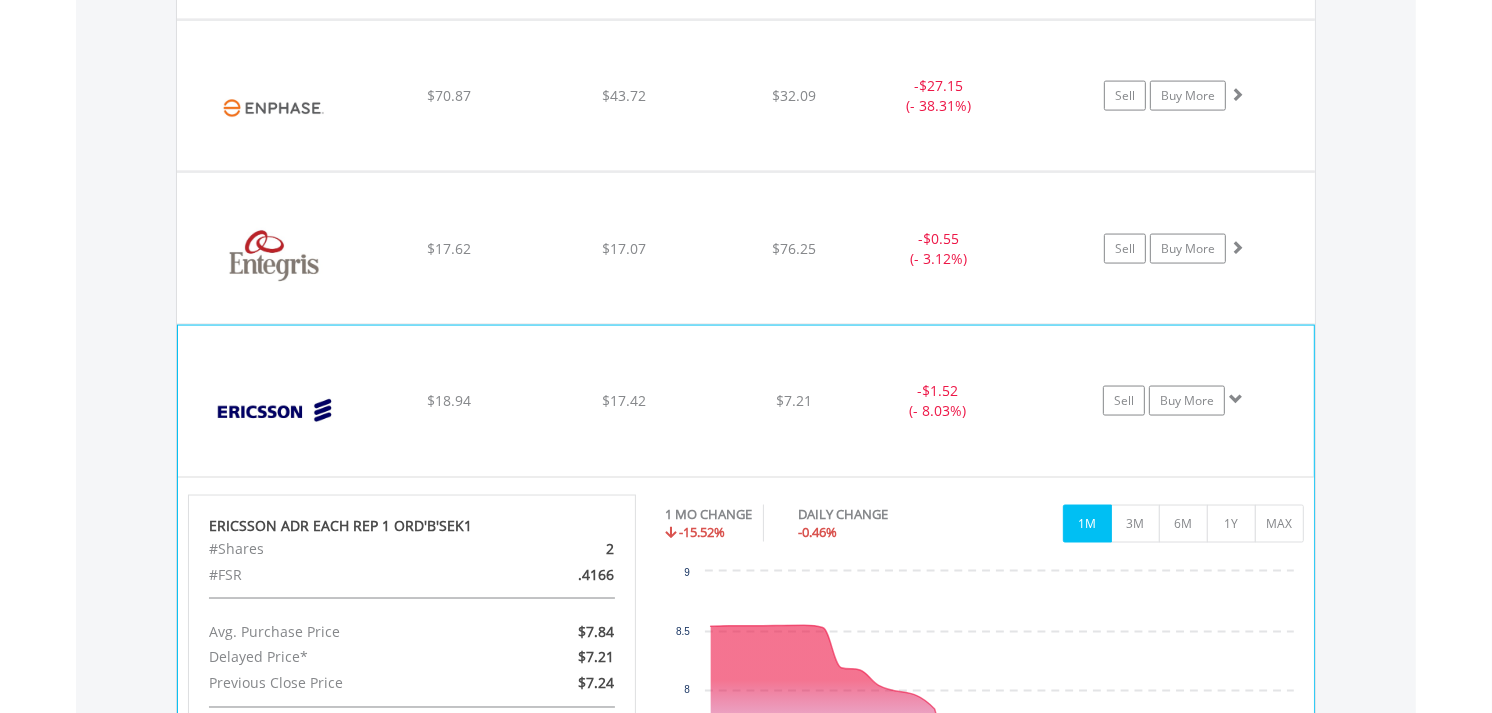 click at bounding box center (1236, 399) 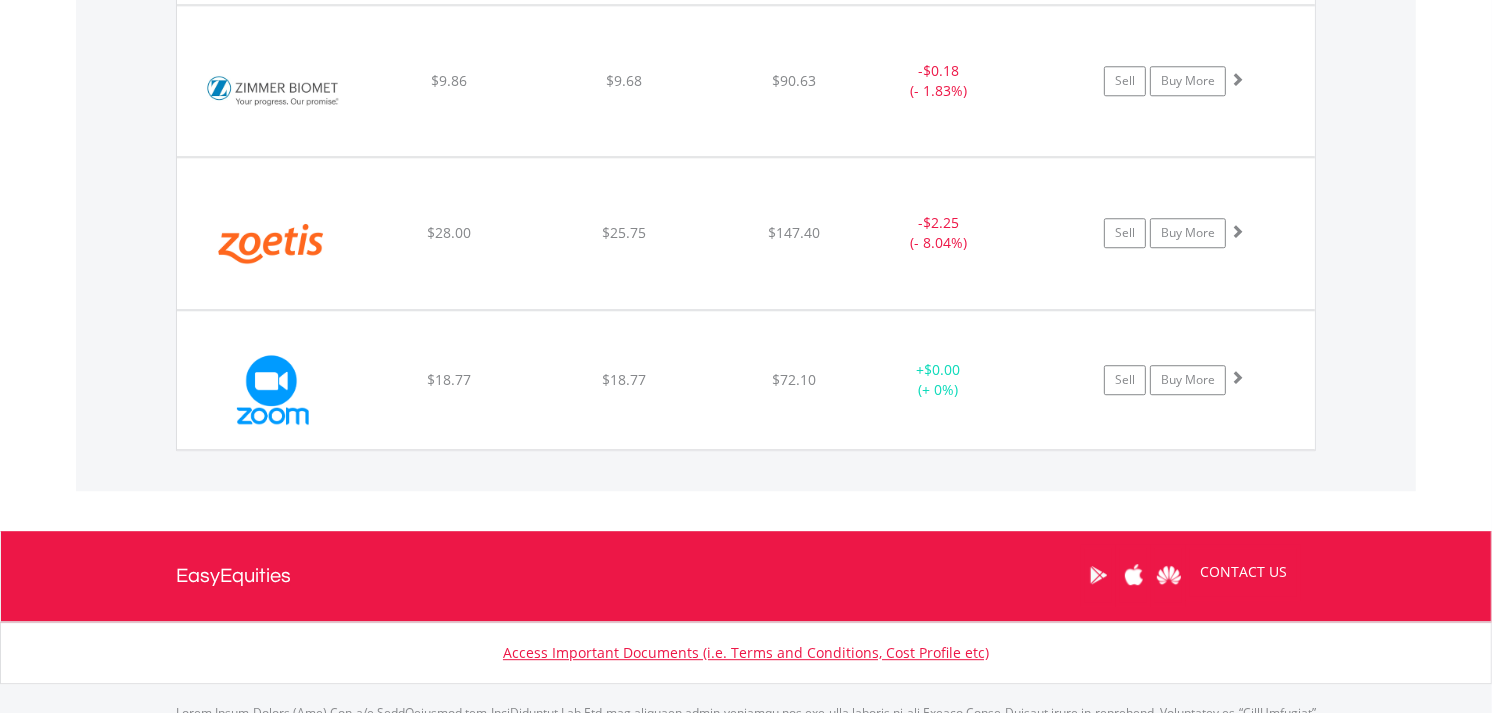 scroll, scrollTop: 51815, scrollLeft: 0, axis: vertical 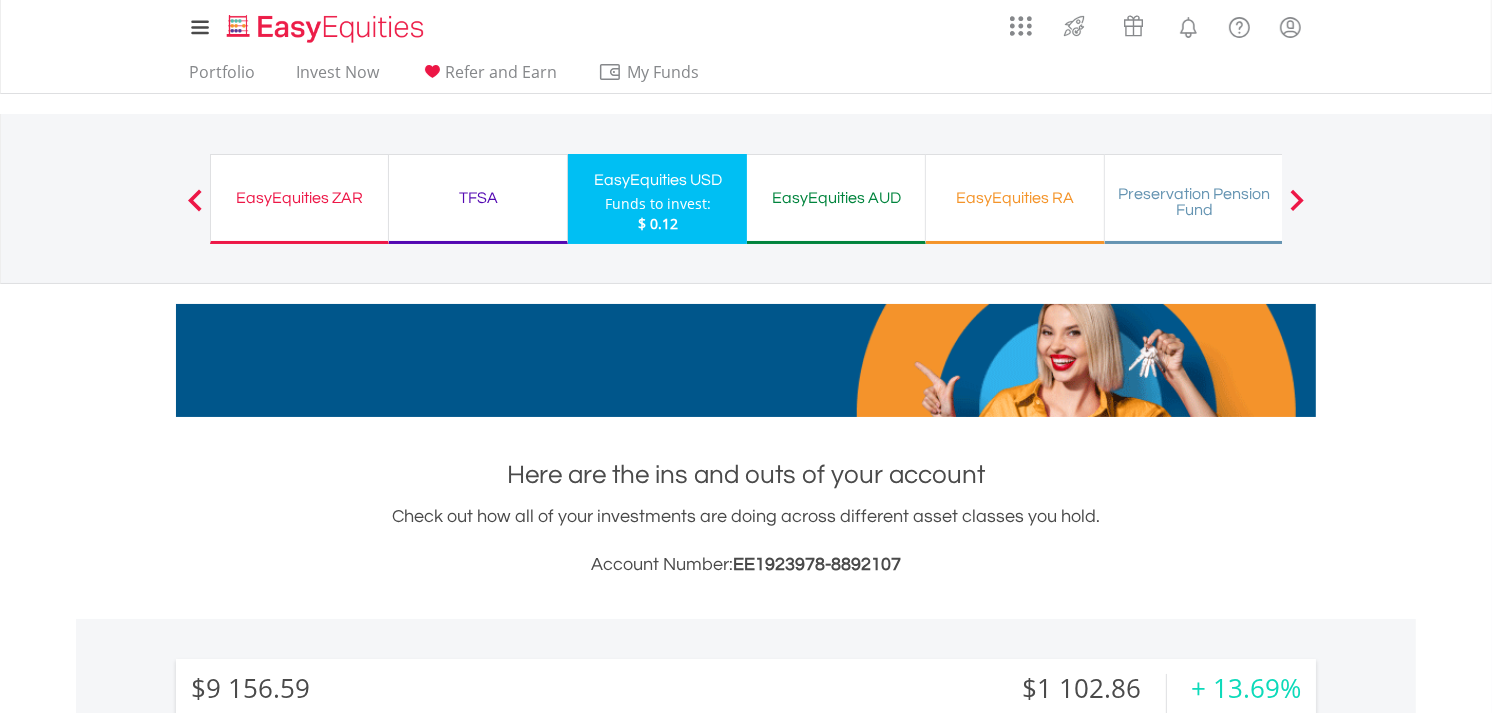click on "Next" at bounding box center (1297, 209) 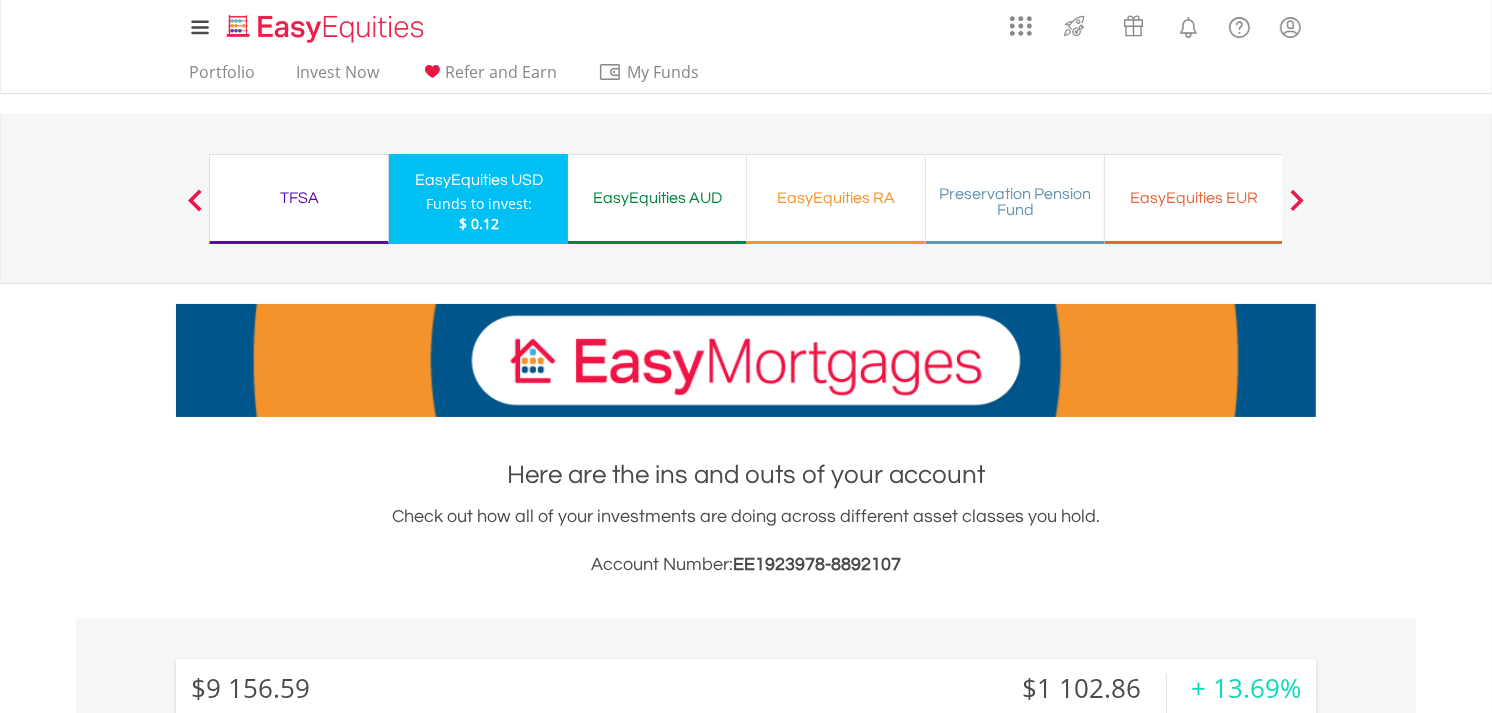 click on "EasyEquities EUR
Funds to invest:
$ 0.12" at bounding box center (1194, 199) 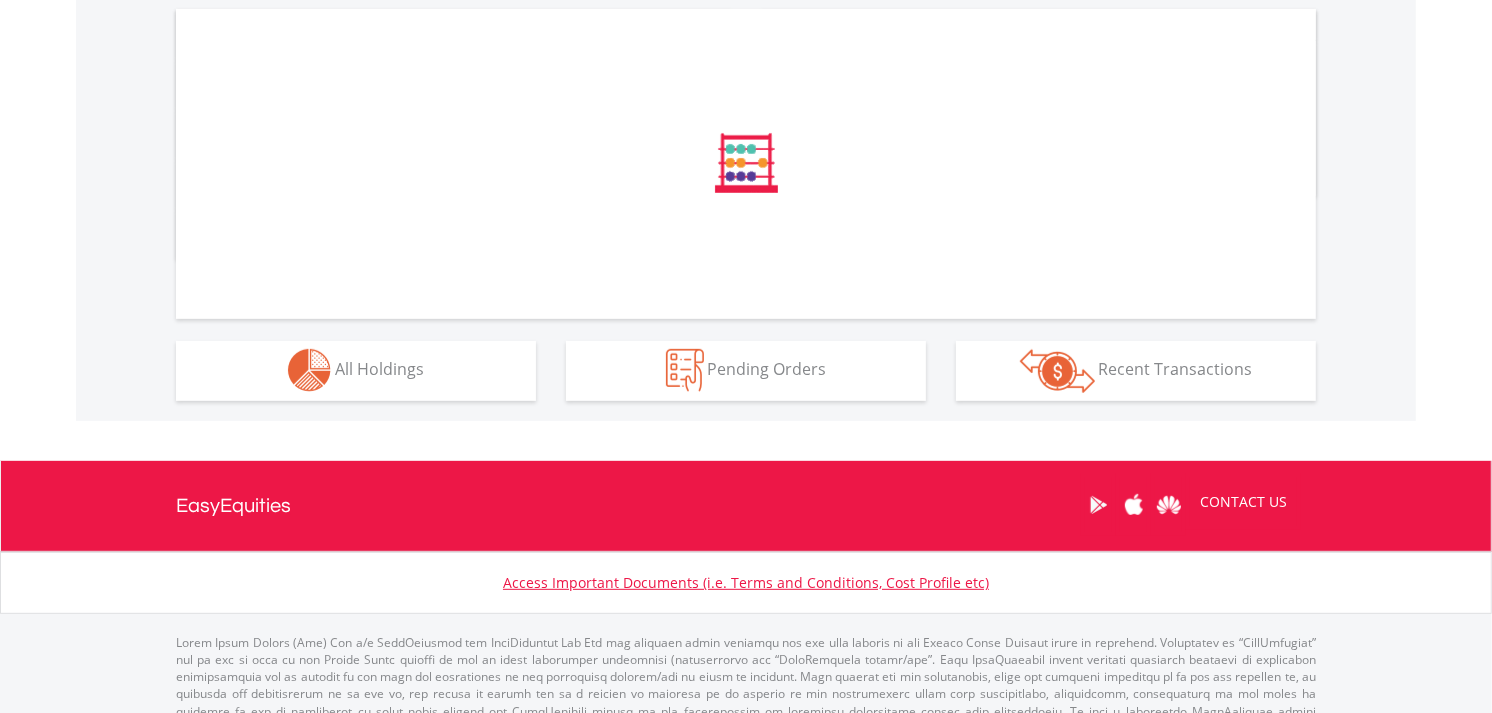 scroll, scrollTop: 707, scrollLeft: 0, axis: vertical 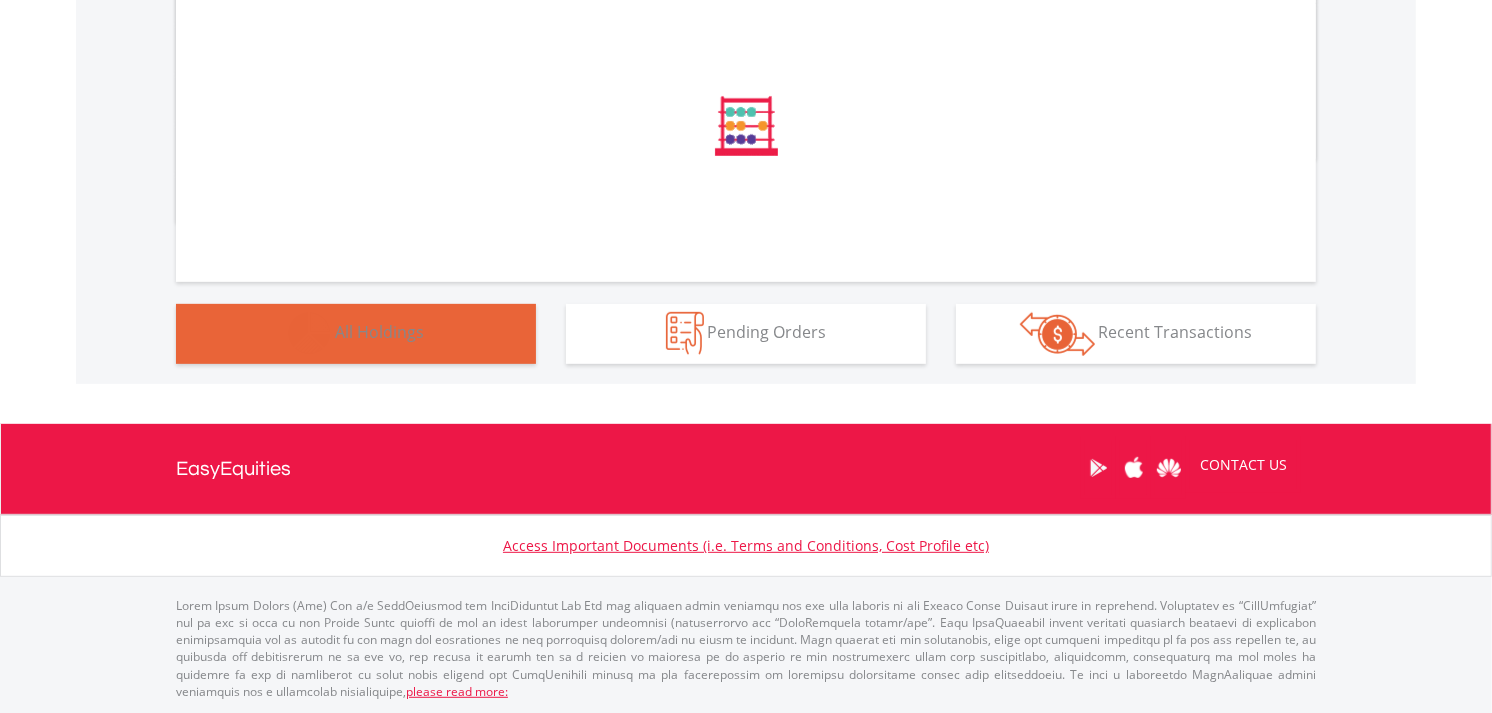 click on "Holdings
All Holdings" at bounding box center (356, 334) 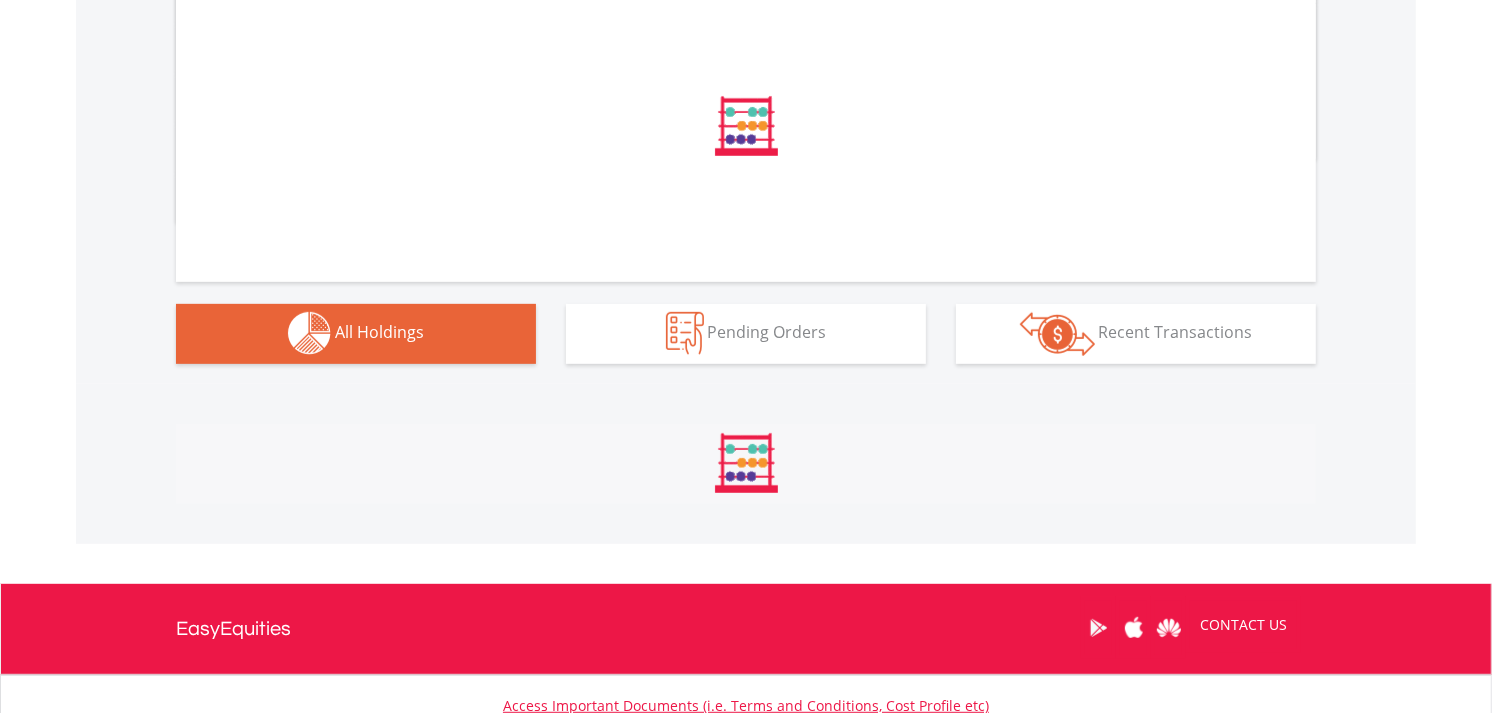 scroll, scrollTop: 1037, scrollLeft: 0, axis: vertical 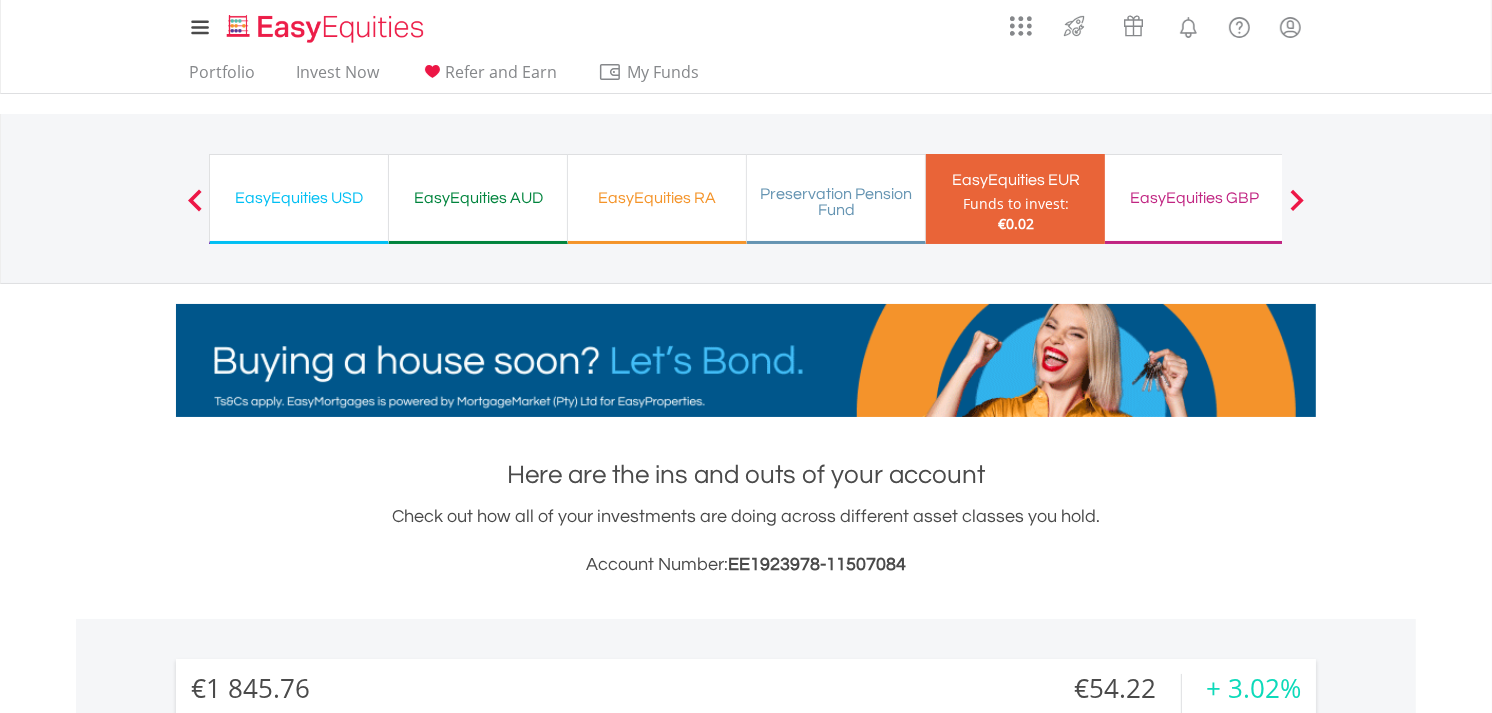 click on "EasyEquities GBP
Funds to invest:
€0.02" at bounding box center (1194, 199) 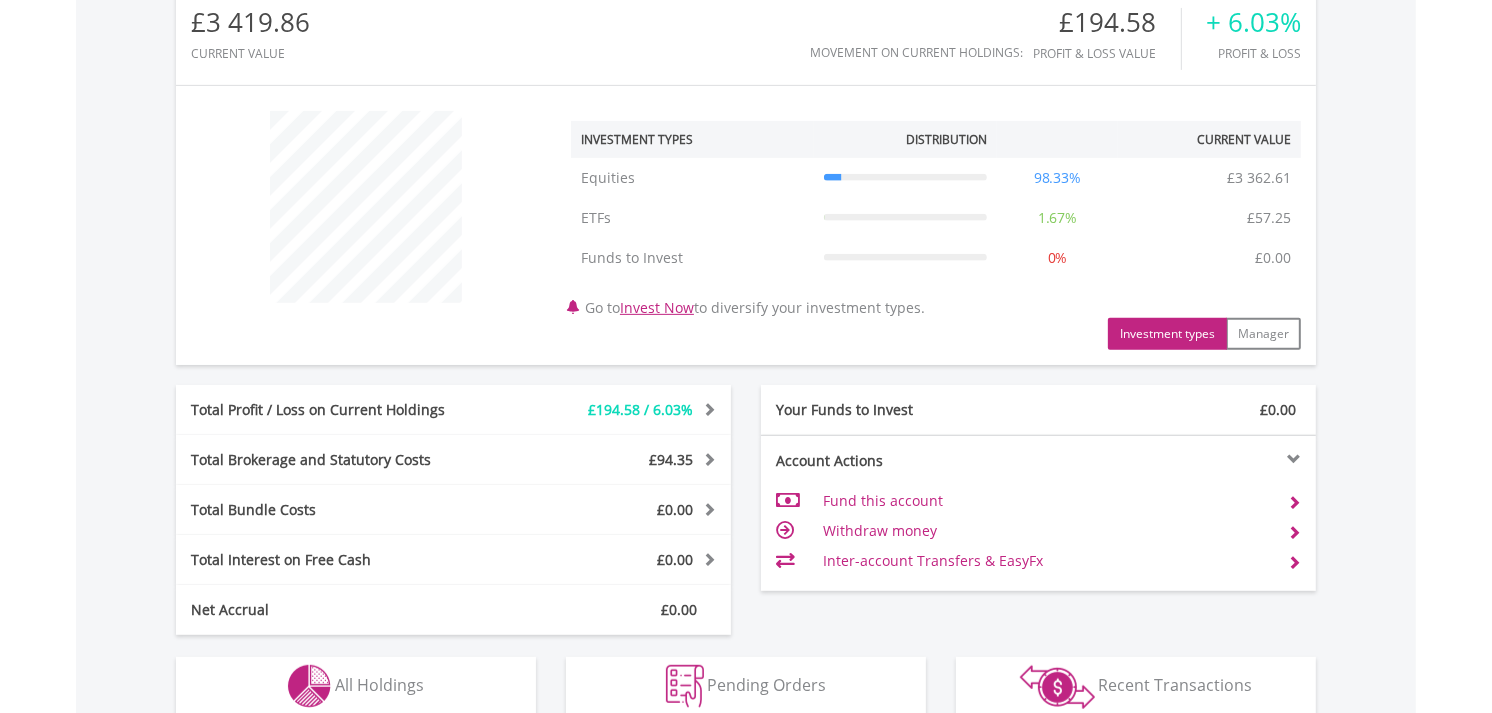 scroll, scrollTop: 646, scrollLeft: 0, axis: vertical 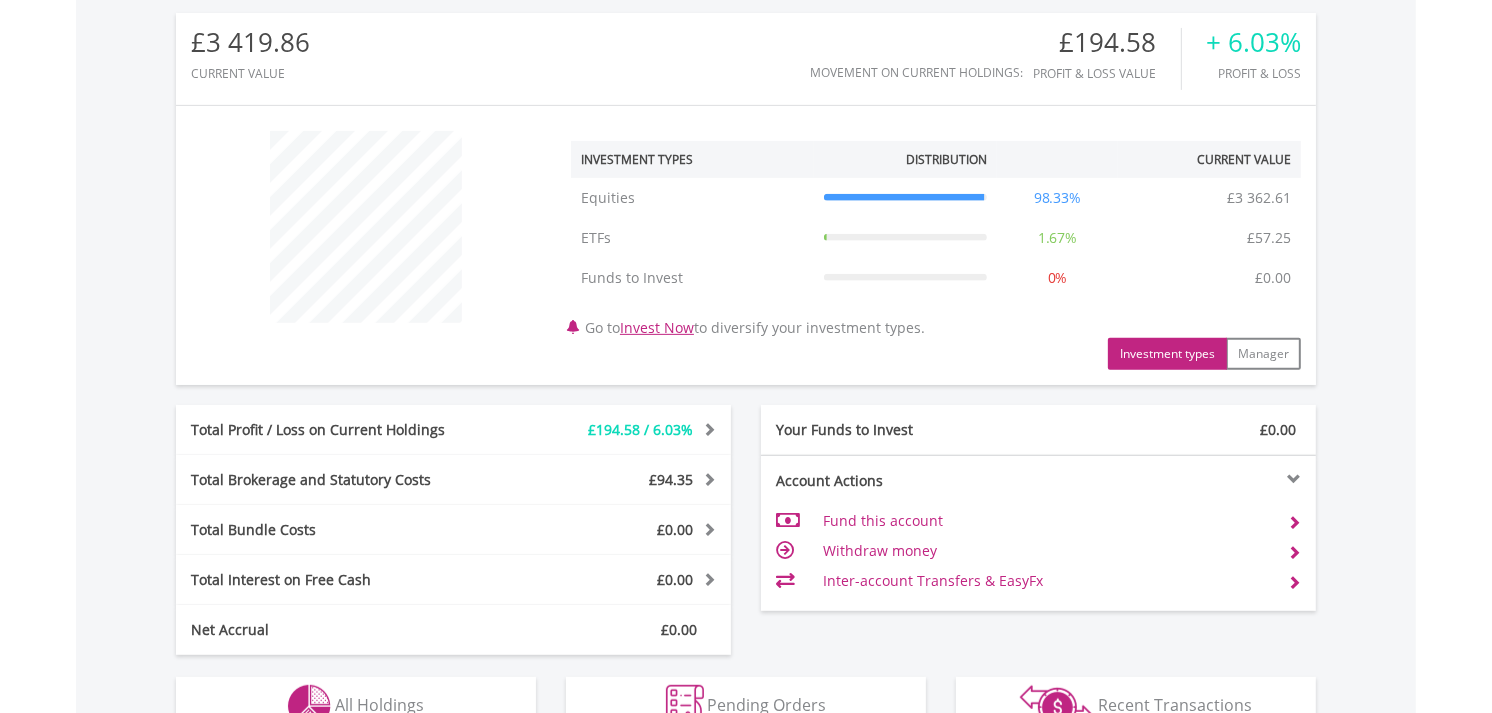 click on "﻿
Investment Types
Distribution
Current Value
Show All
Equities
Equities
£3 362.61
98.33%
£3 362.61
ETFs
ETFs
£57.25
1.67%
£57.25
Funds to Invest" at bounding box center (746, 245) 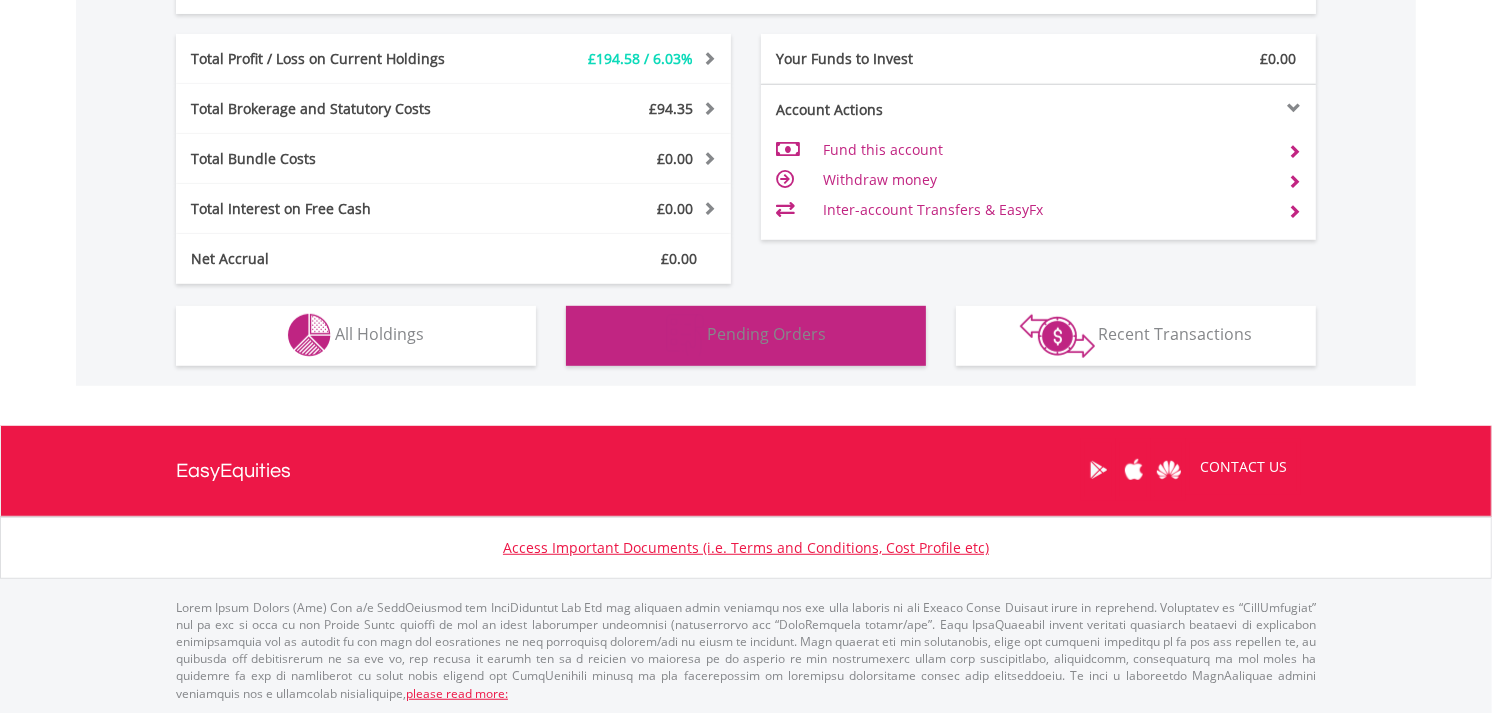 click on "Pending Orders
Pending Orders" at bounding box center (746, 336) 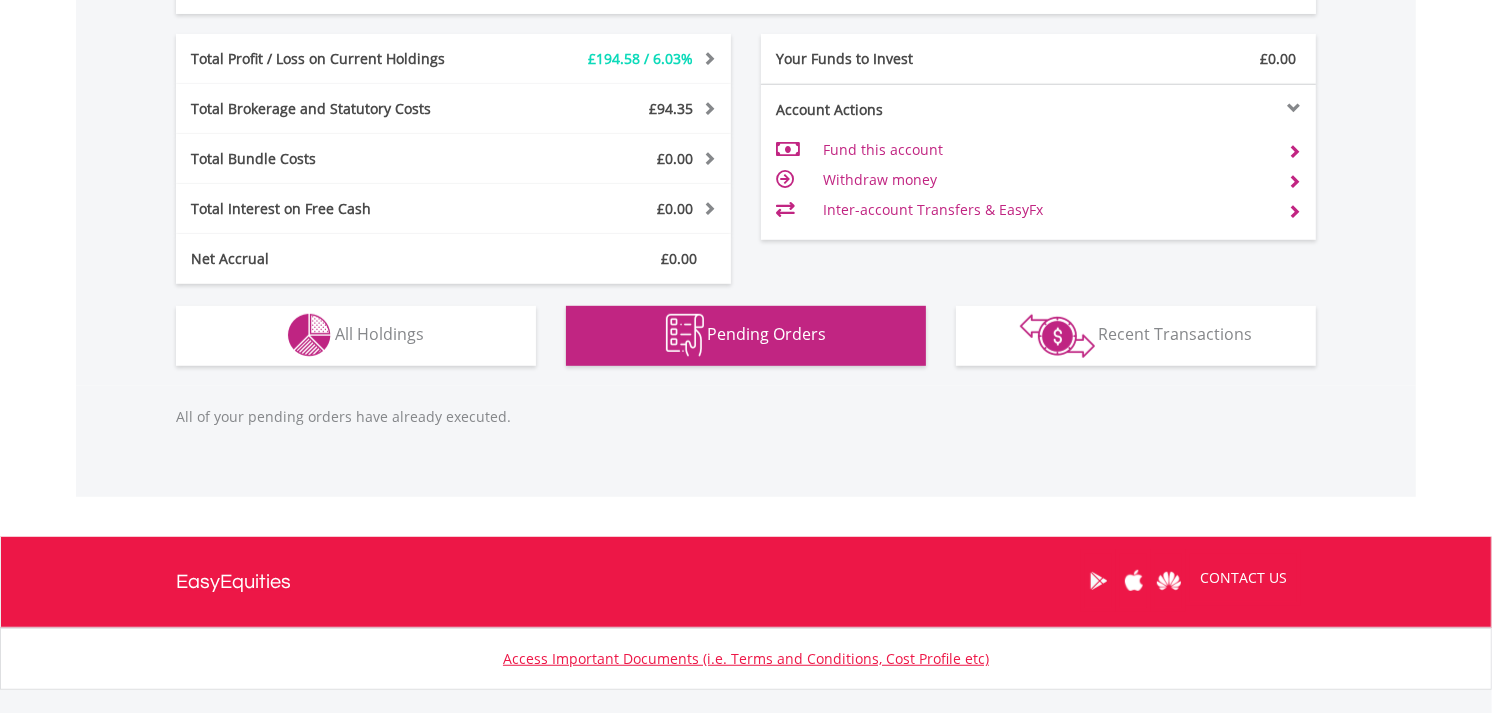 scroll, scrollTop: 1127, scrollLeft: 0, axis: vertical 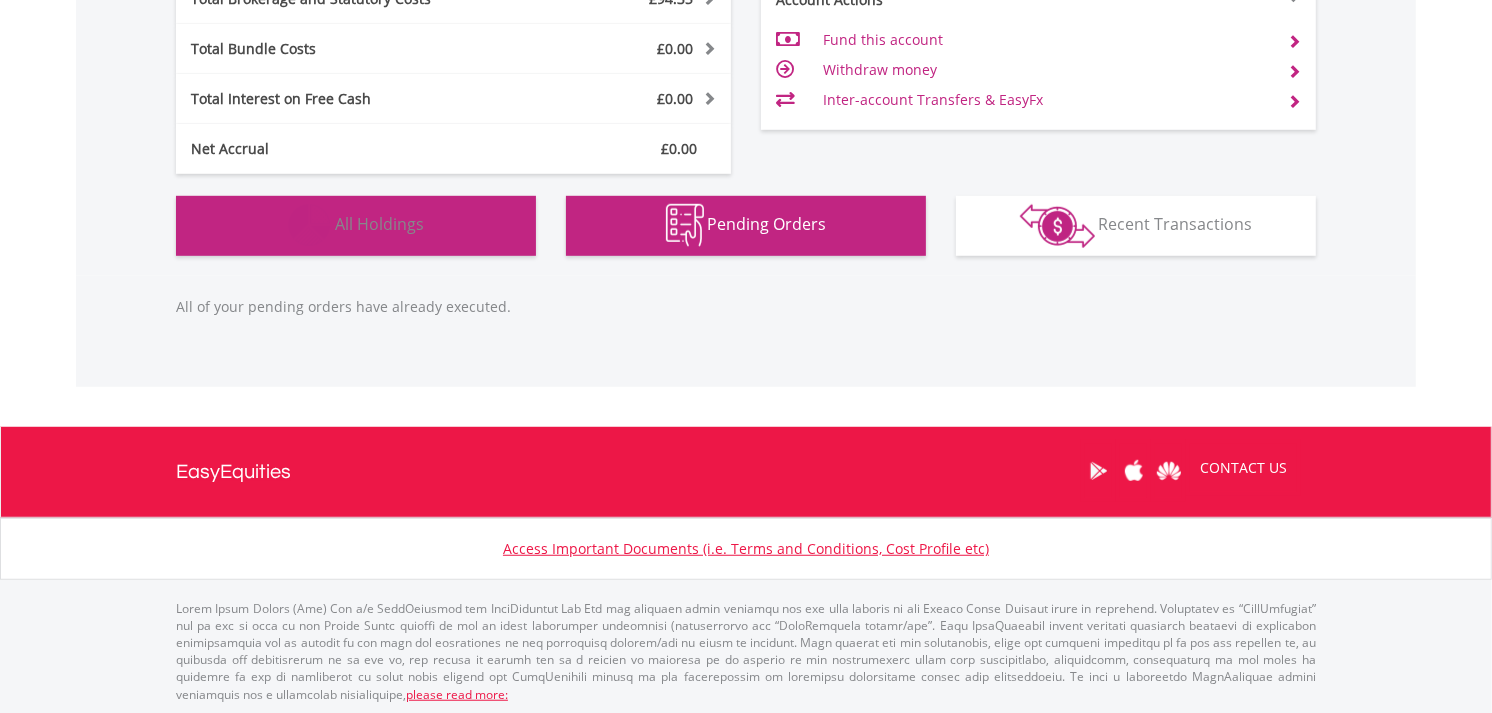 click on "Holdings
All Holdings" at bounding box center [356, 226] 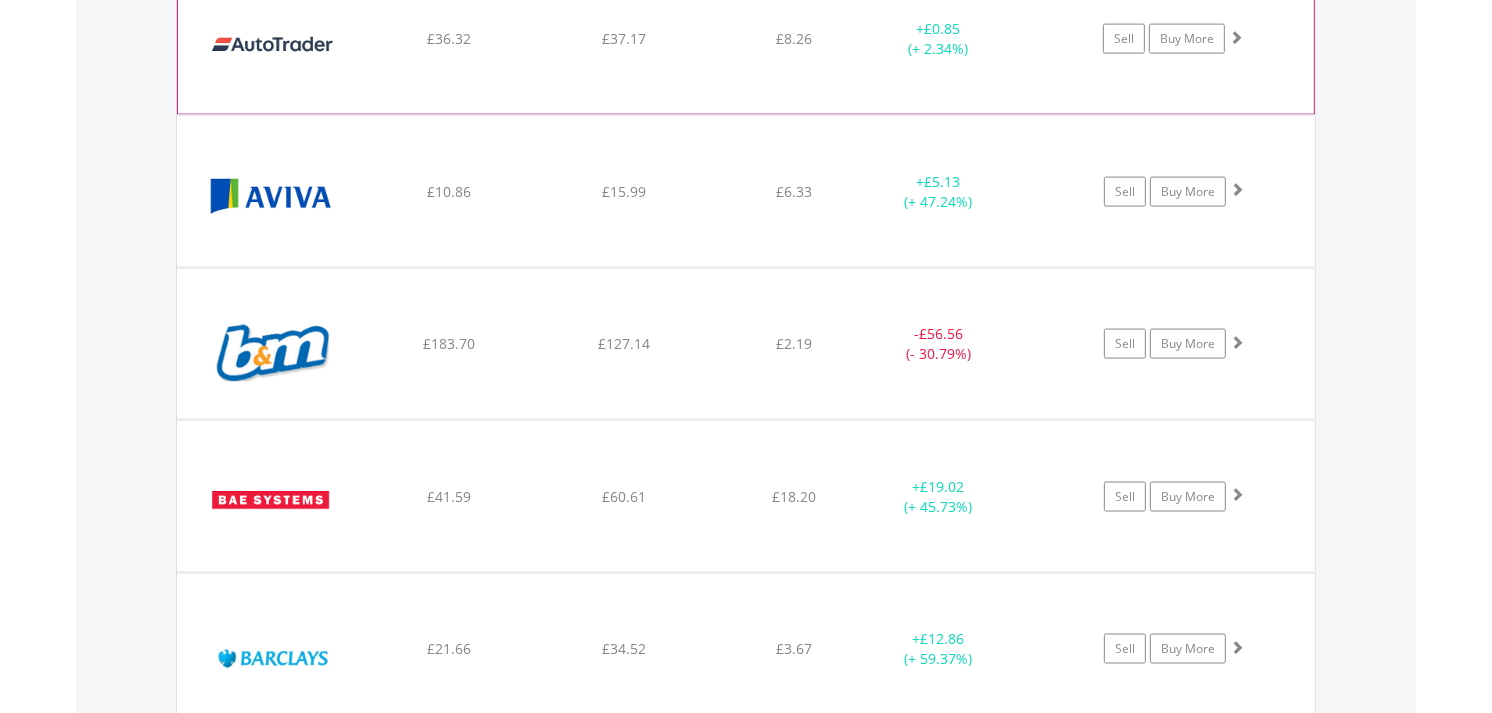 scroll, scrollTop: 2663, scrollLeft: 0, axis: vertical 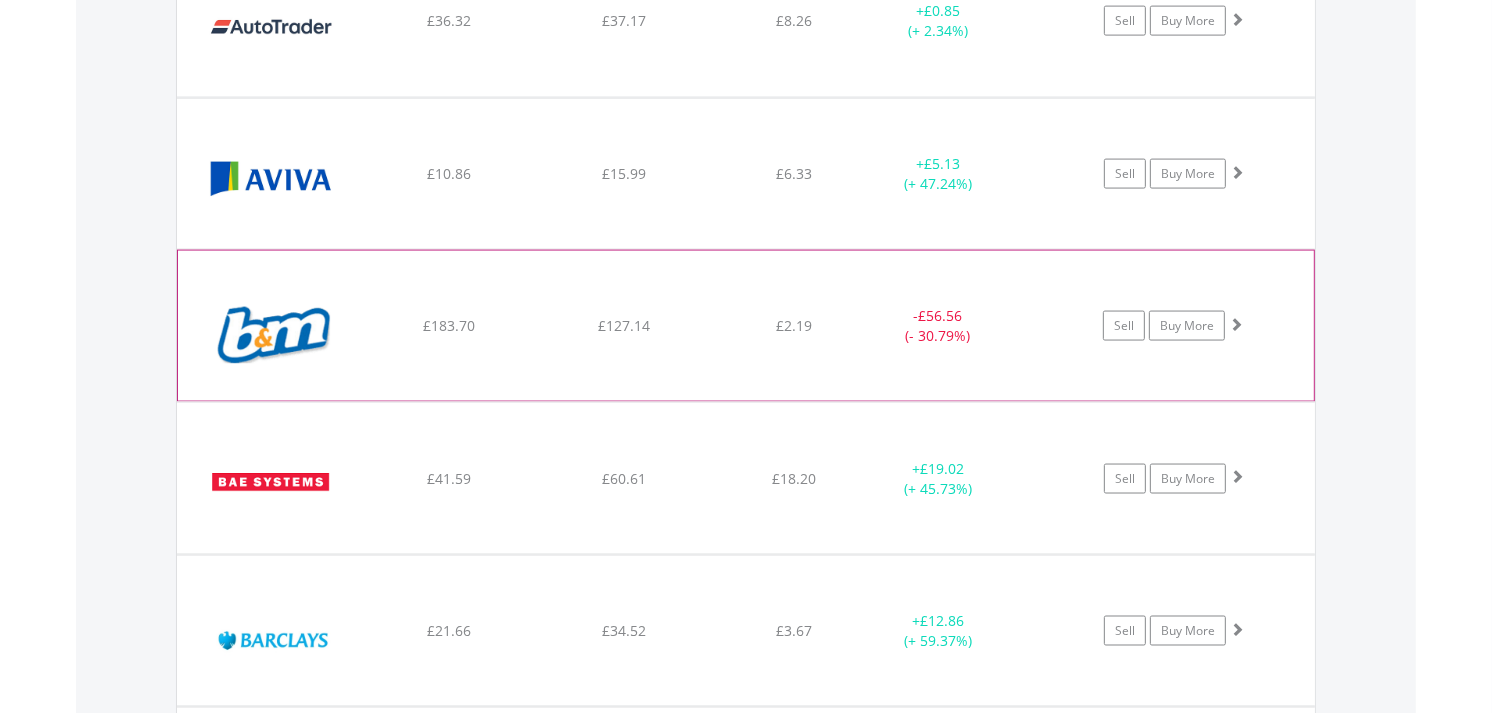 click at bounding box center (1236, 324) 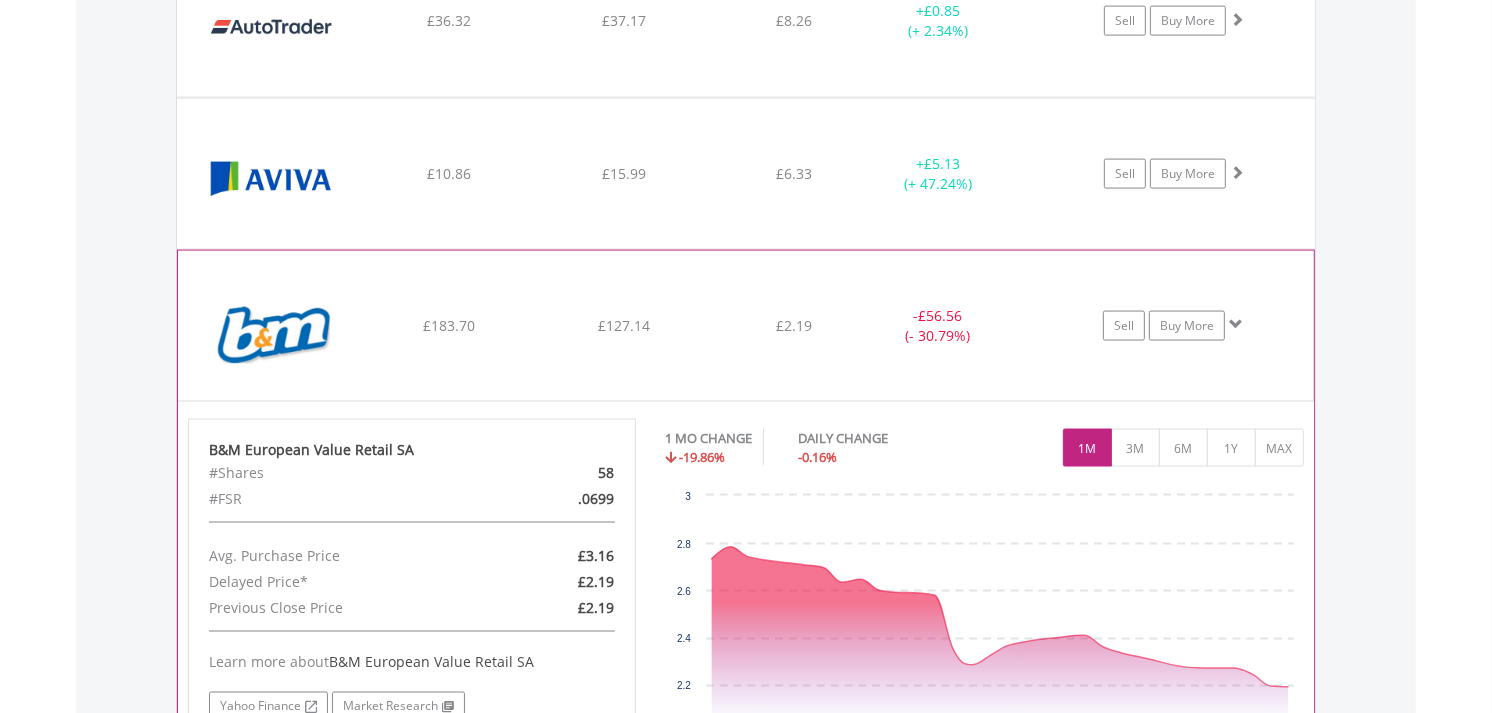 click on "Sell
Buy More" at bounding box center (1184, -1046) 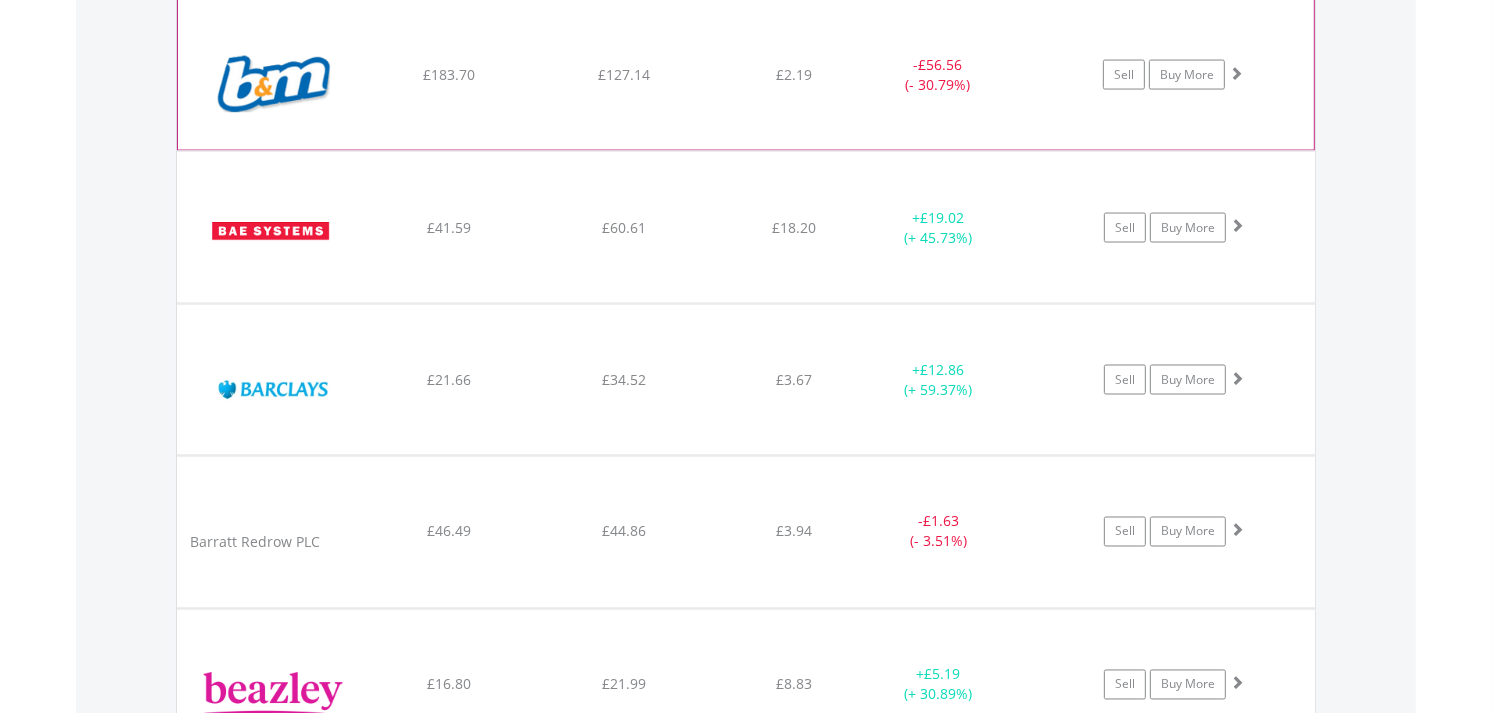 scroll, scrollTop: 2996, scrollLeft: 0, axis: vertical 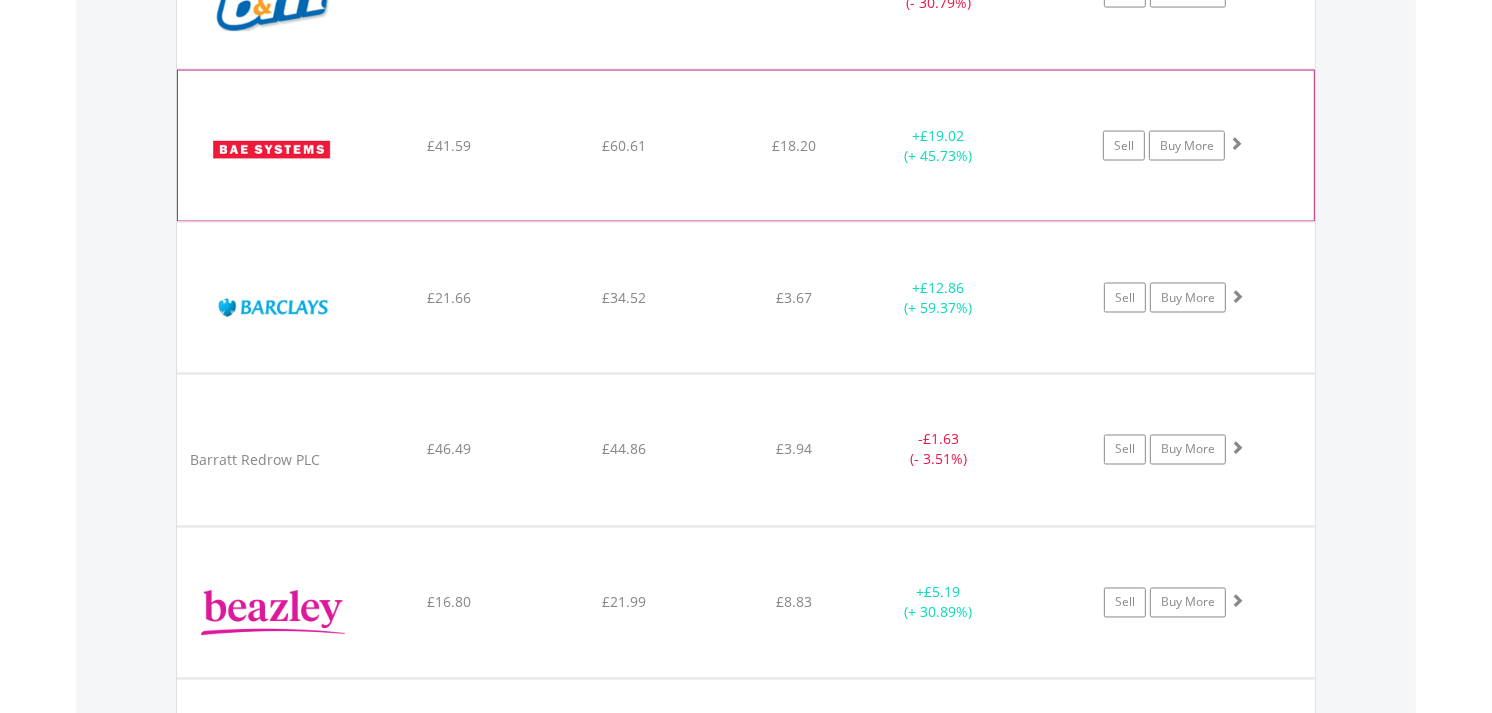 click at bounding box center [1236, 143] 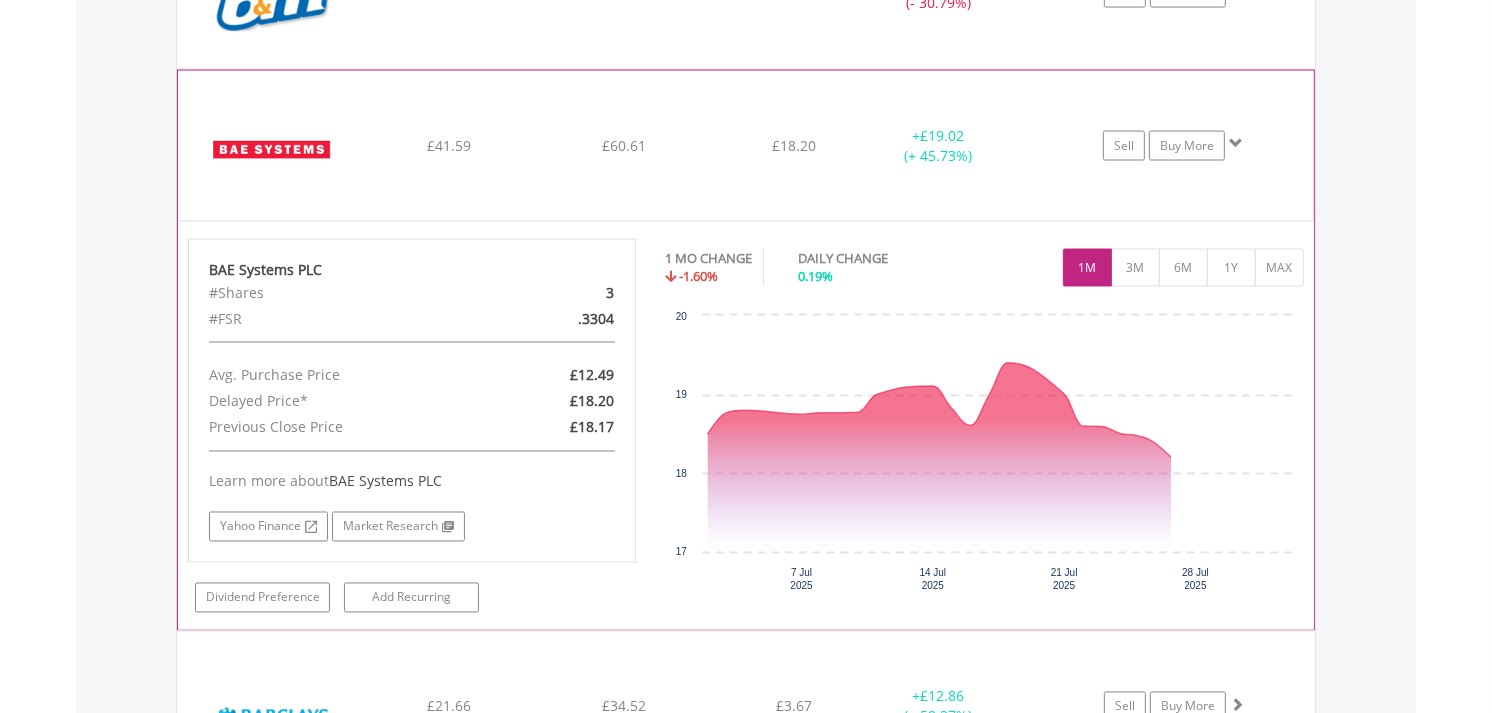 click at bounding box center (1236, 143) 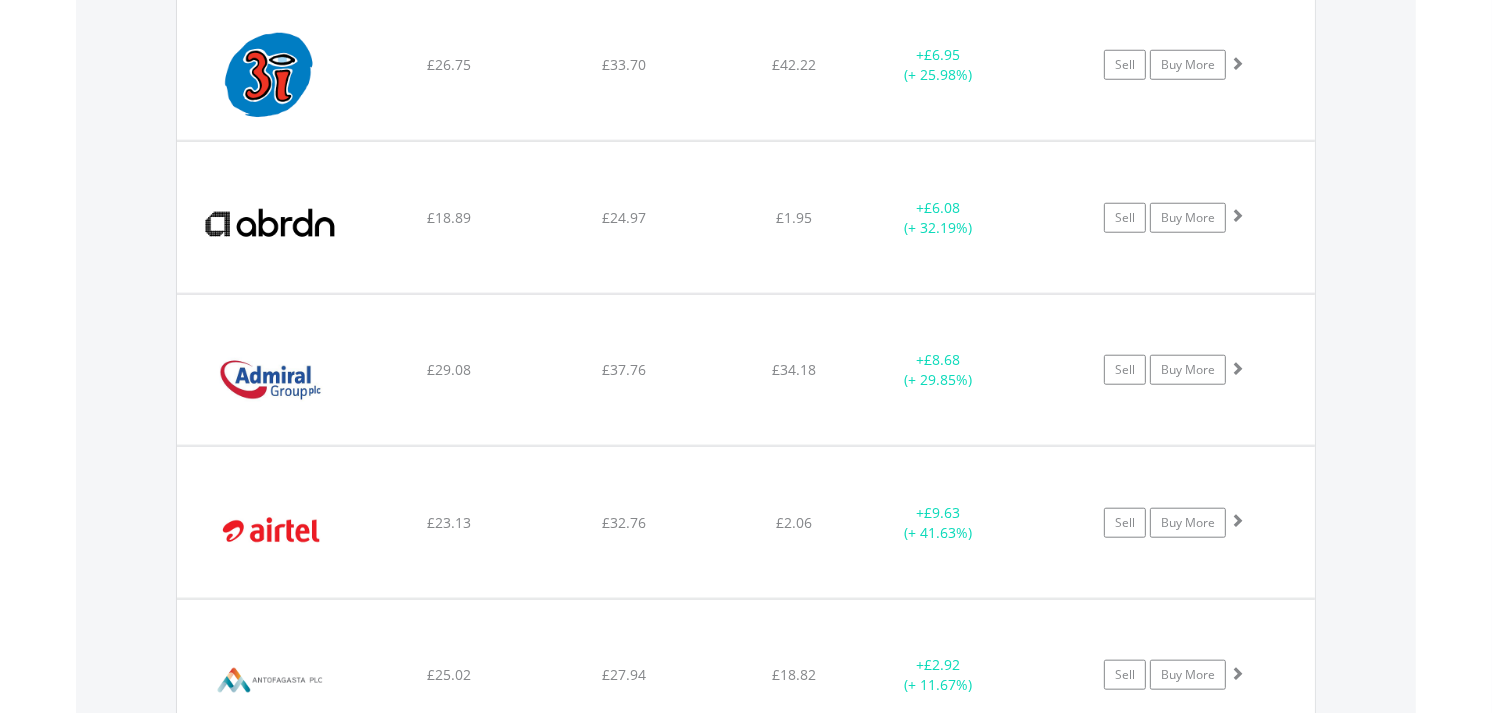 scroll, scrollTop: 1553, scrollLeft: 0, axis: vertical 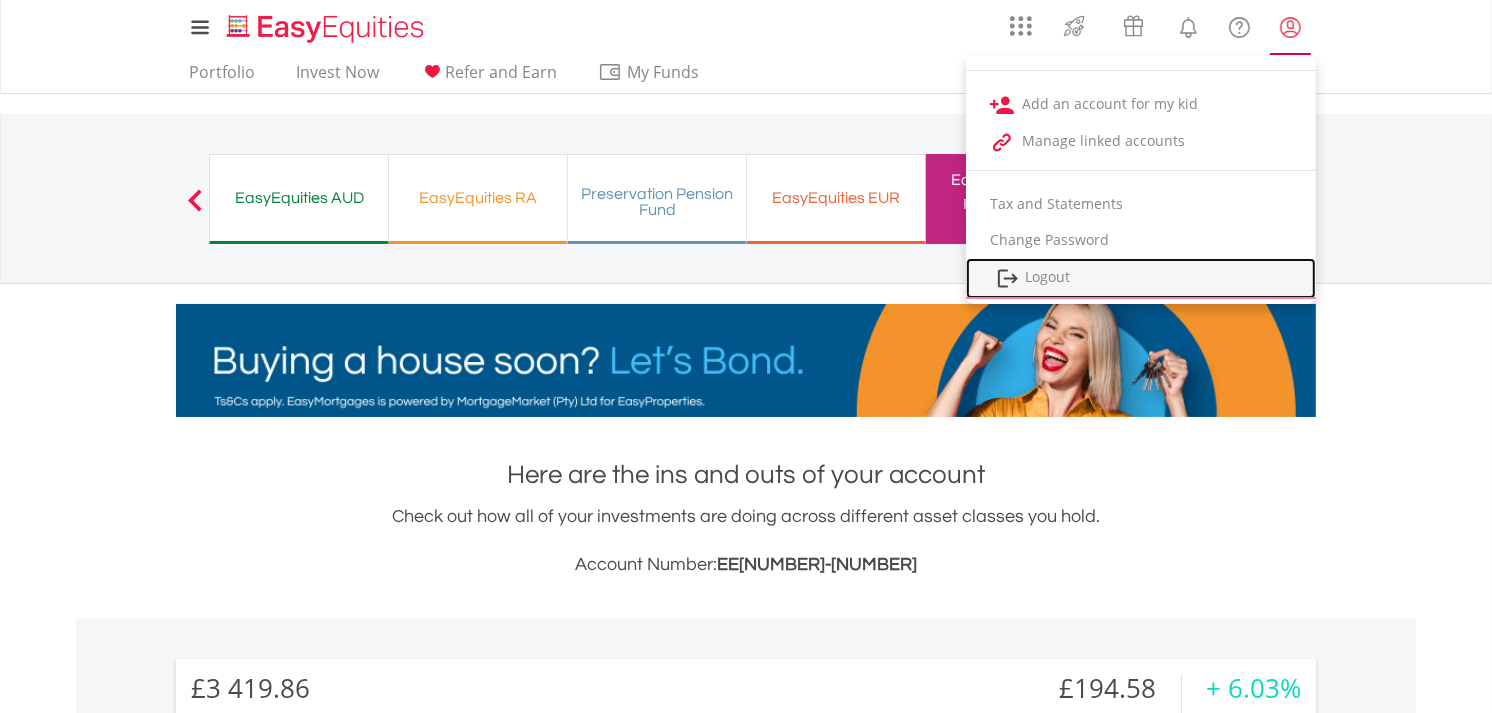 click on "Logout" at bounding box center (1141, 278) 